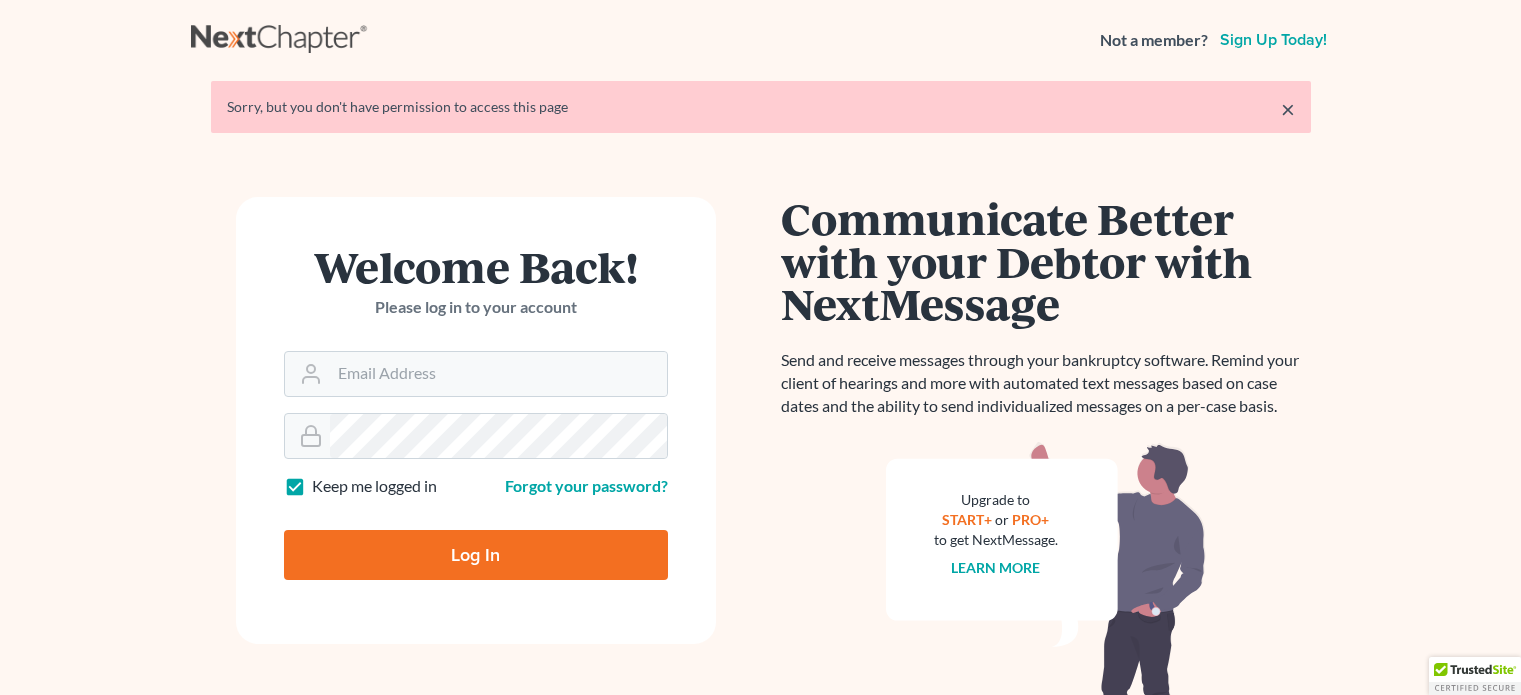 scroll, scrollTop: 0, scrollLeft: 0, axis: both 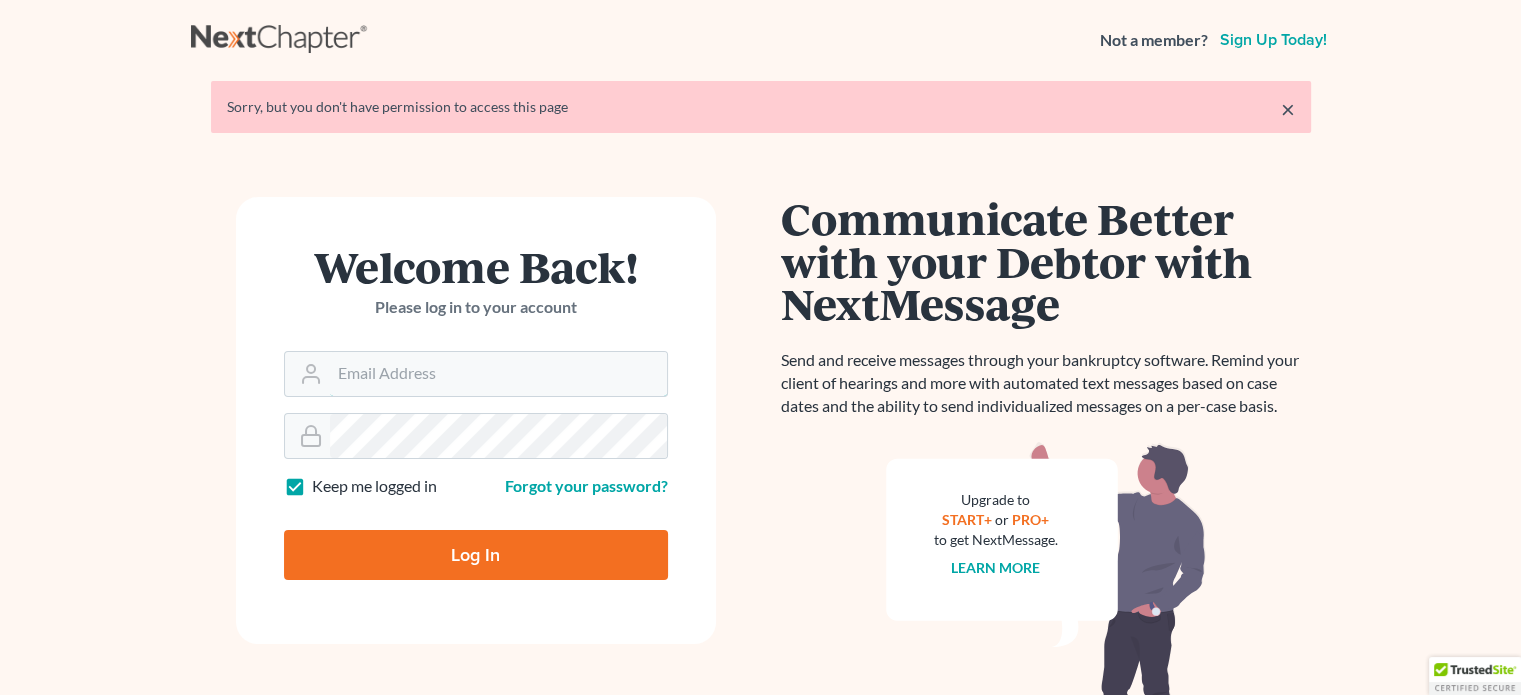 type on "darrensmithlaw@[EMAIL]" 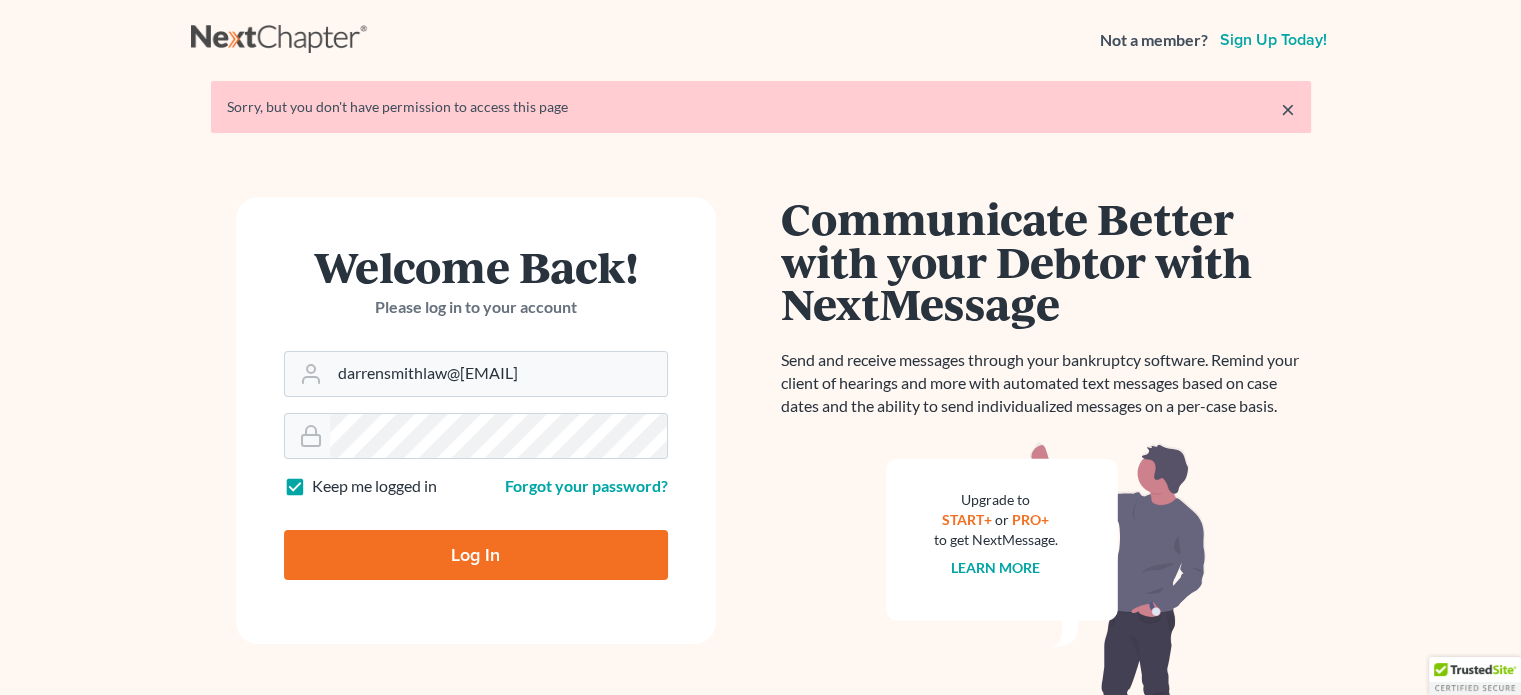 click on "Log In" at bounding box center (476, 555) 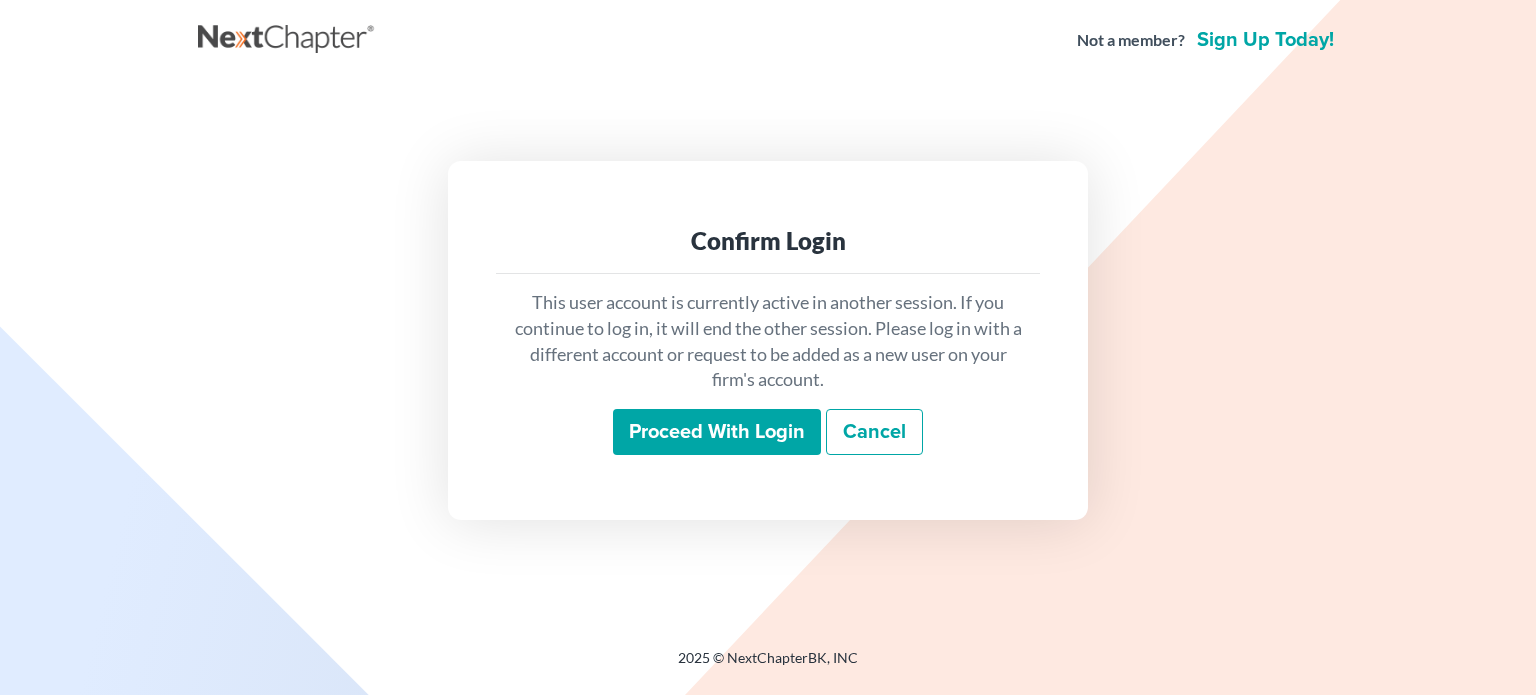 scroll, scrollTop: 0, scrollLeft: 0, axis: both 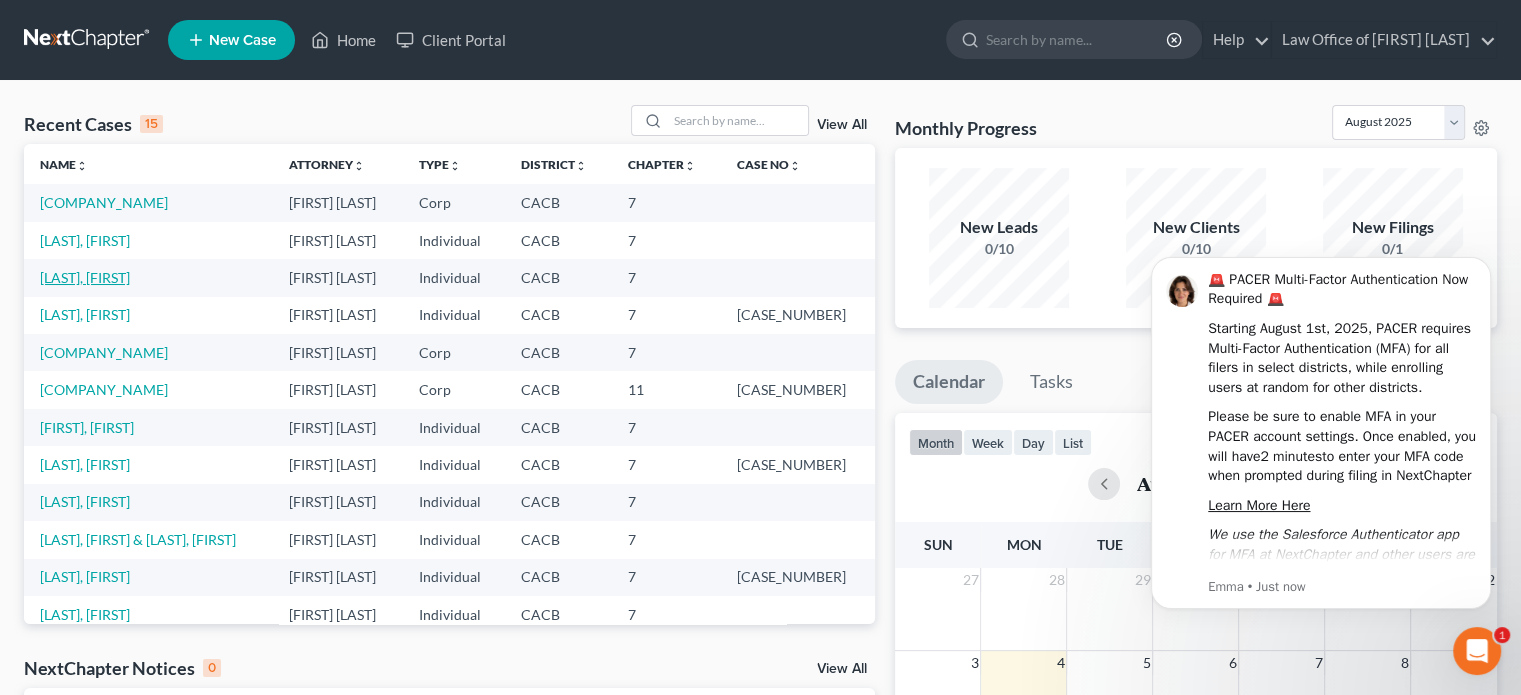 click on "[LAST], [FIRST]" at bounding box center (85, 277) 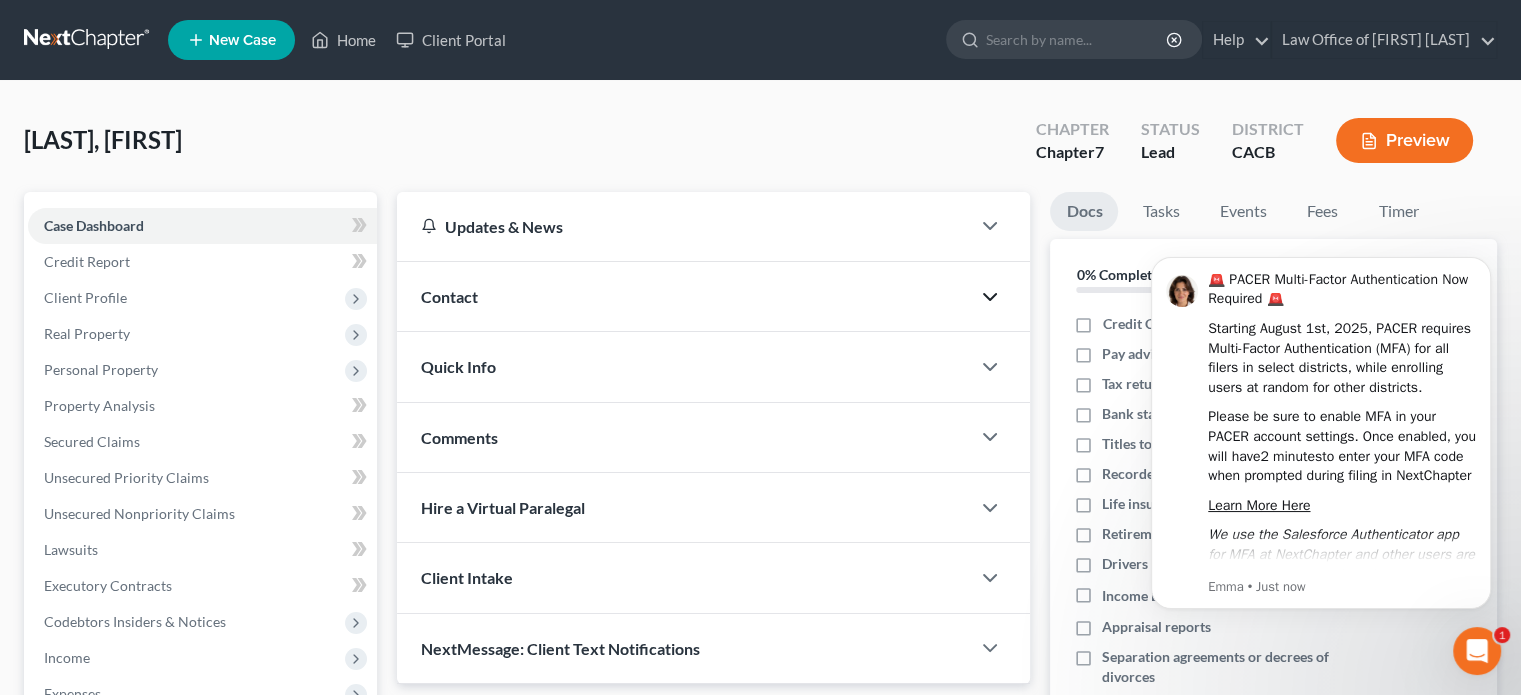 click 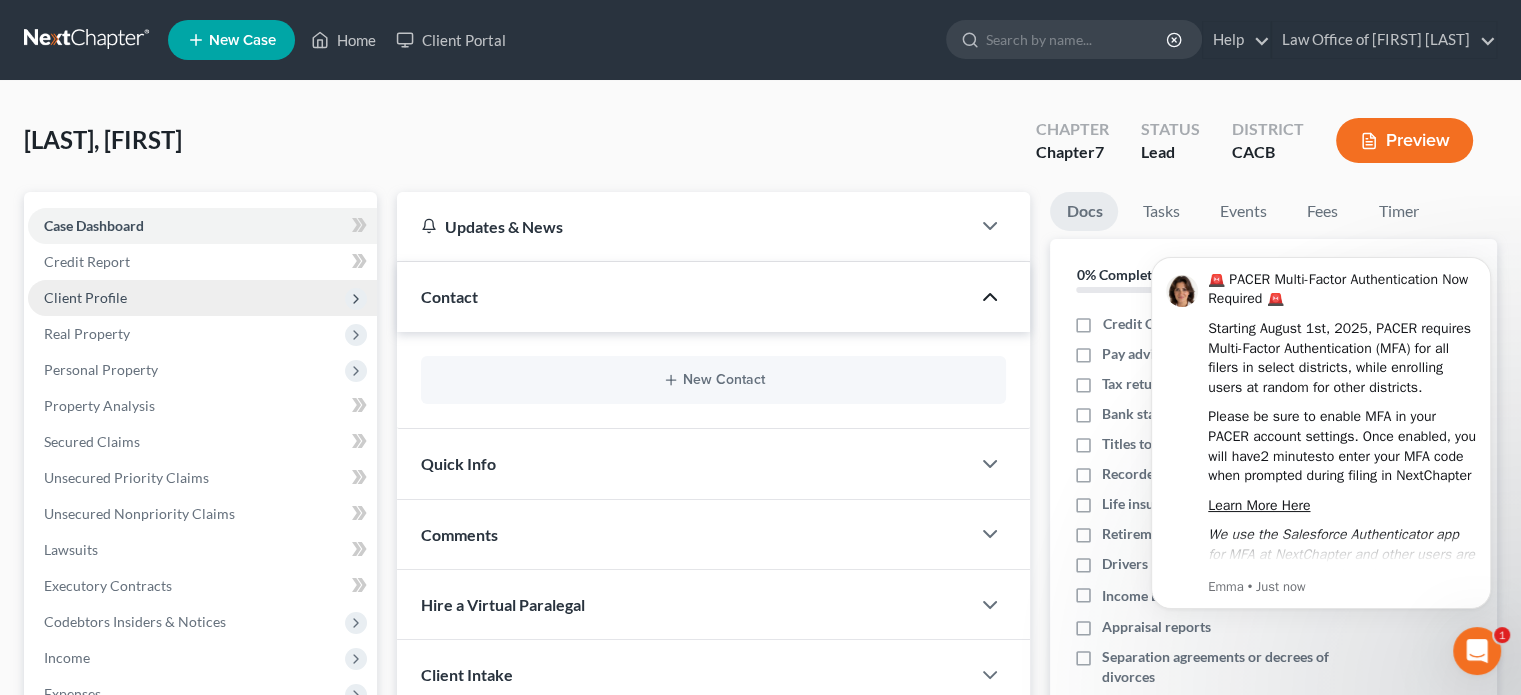 click on "Client Profile" at bounding box center (202, 298) 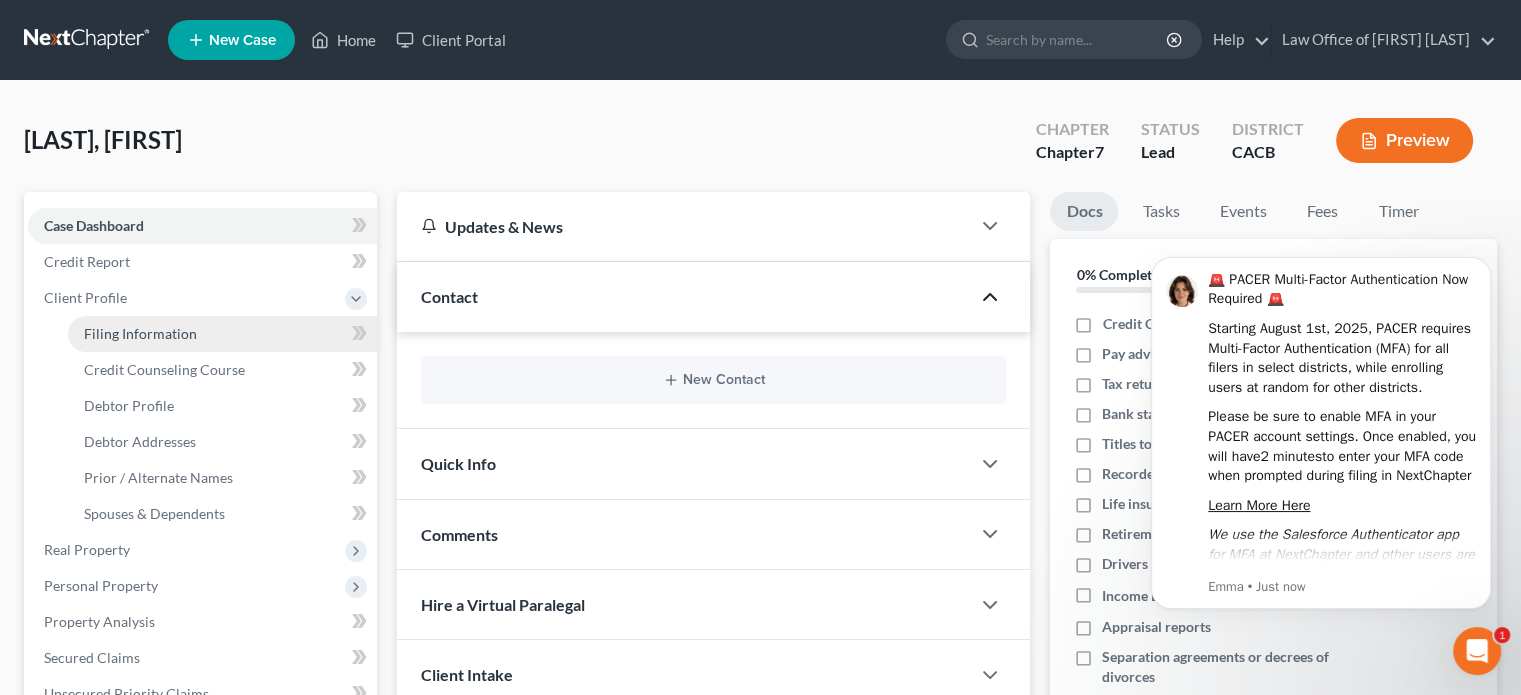 click on "Filing Information" at bounding box center (140, 333) 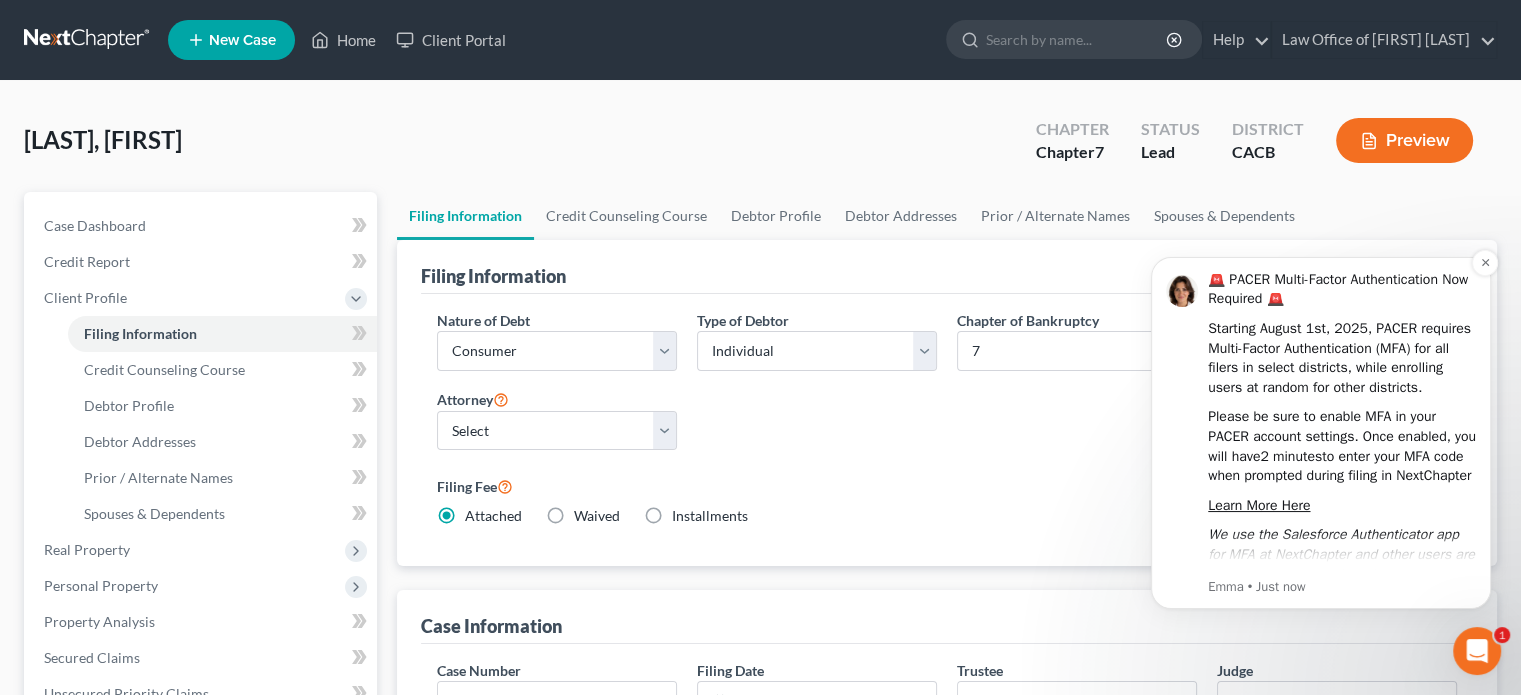 click on "🚨 PACER Multi-Factor Authentication Now Required 🚨   Starting August 1st, 2025, PACER requires Multi-Factor Authentication (MFA) for all filers in select districts, while enrolling users at random for other districts.   Please be sure to enable MFA in your PACER account settings. Once enabled, you will have  2 minutes  to enter your MFA code when prompted during filing in NextChapter   Learn More Here   We use the Salesforce Authenticator app for MFA at NextChapter and other users are reporting the Microsoft Authenticator is easy to use.   [FIRST] • Just now" at bounding box center (1321, 433) 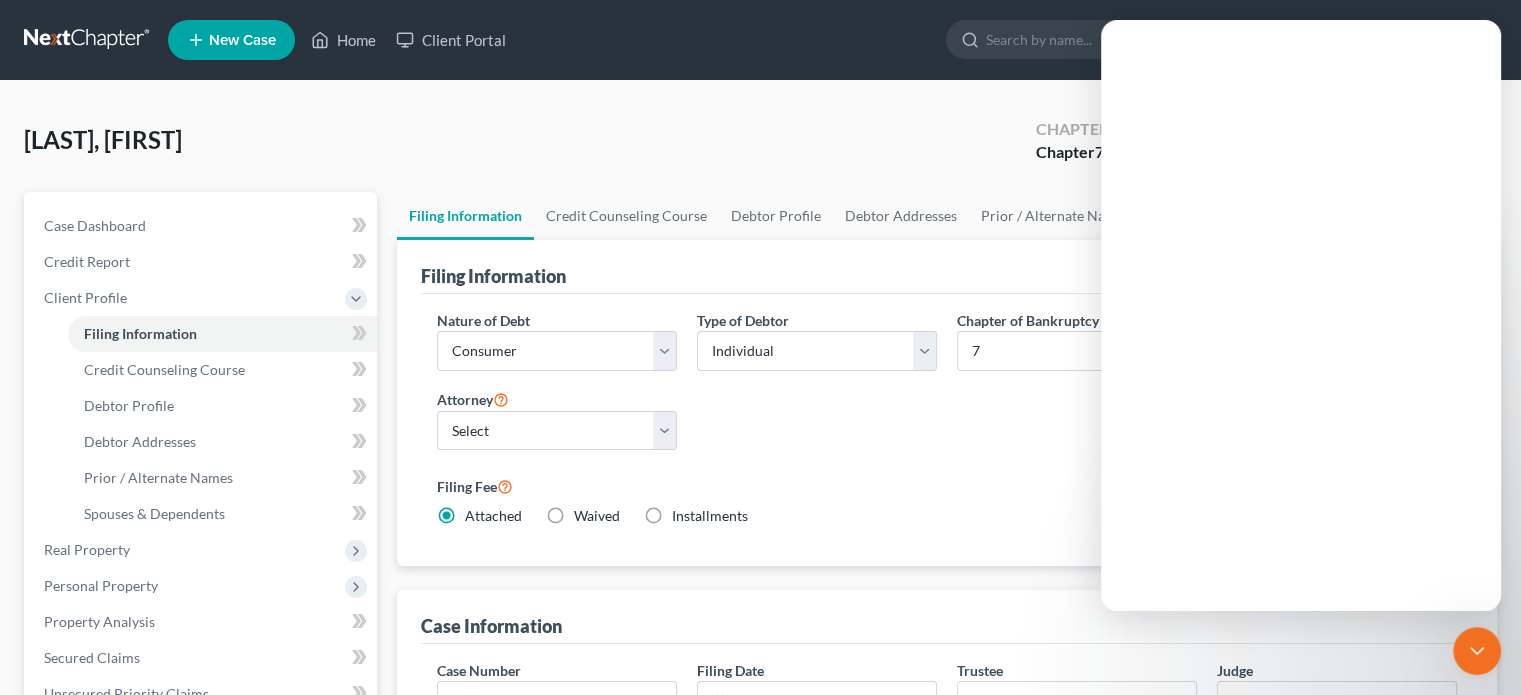 scroll, scrollTop: 0, scrollLeft: 0, axis: both 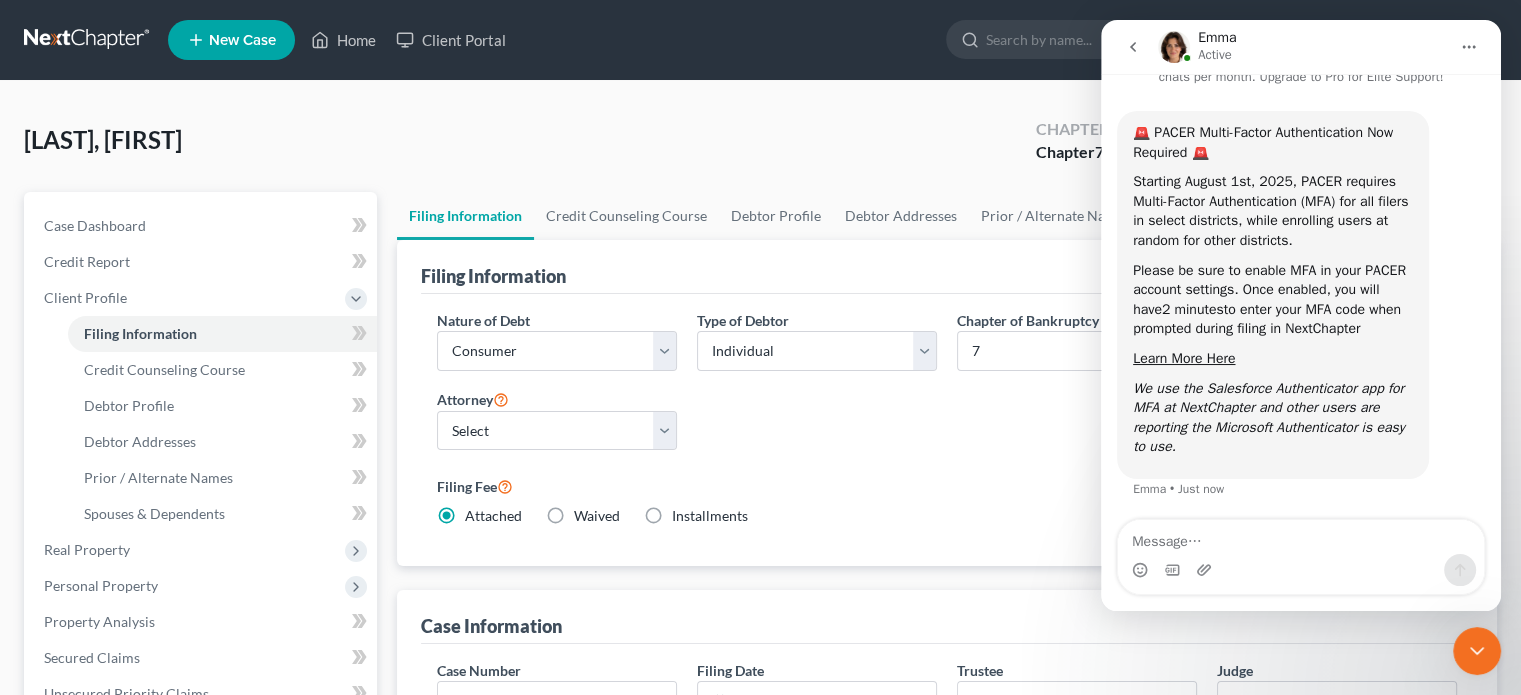 click at bounding box center [1469, 47] 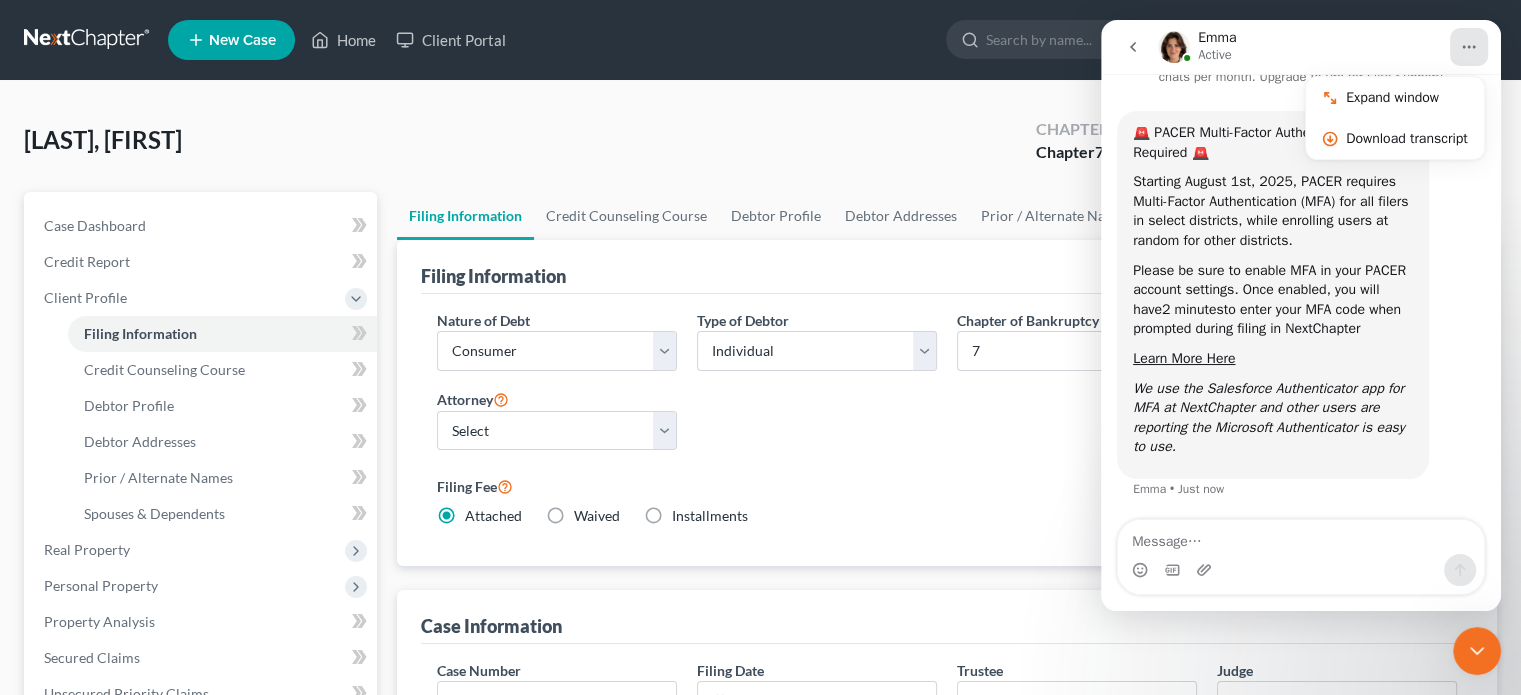 click 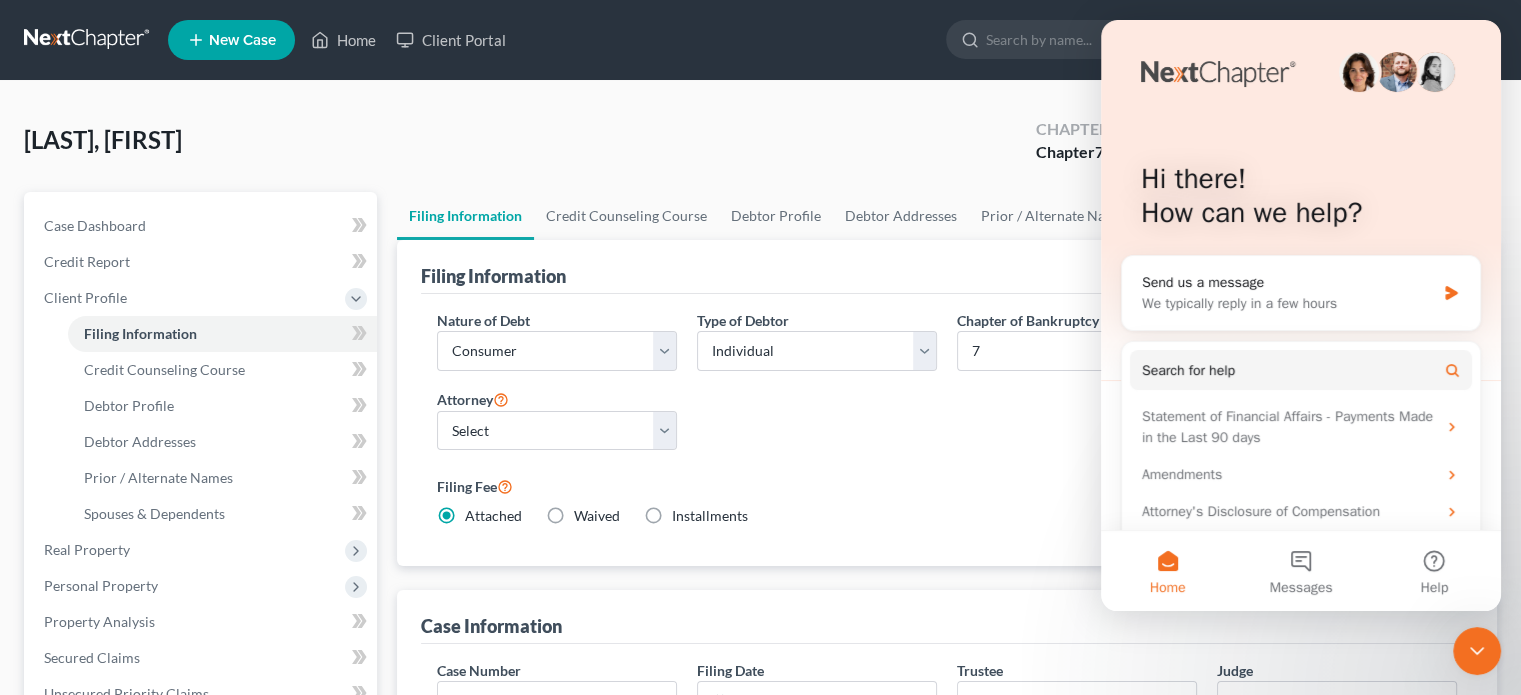 scroll, scrollTop: 0, scrollLeft: 0, axis: both 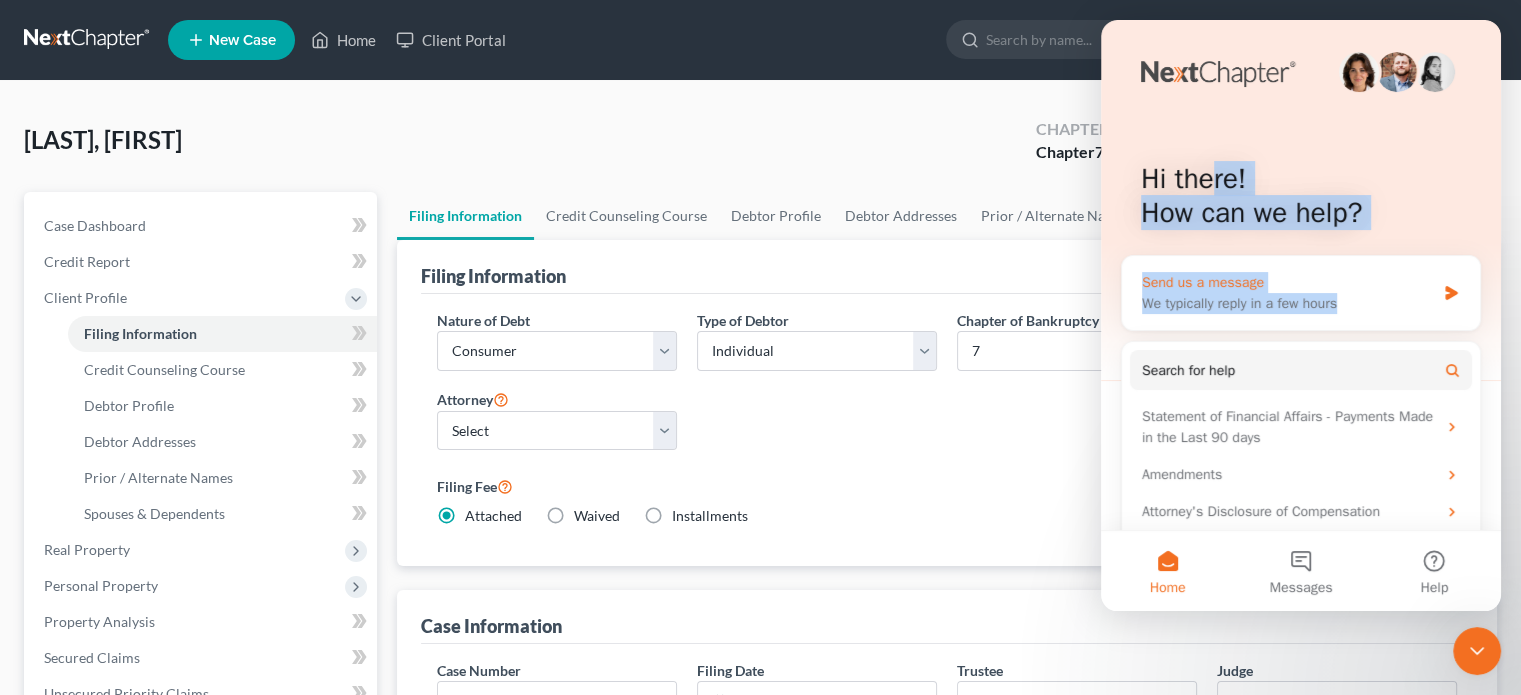 drag, startPoint x: 1221, startPoint y: 155, endPoint x: 1349, endPoint y: 294, distance: 188.95767 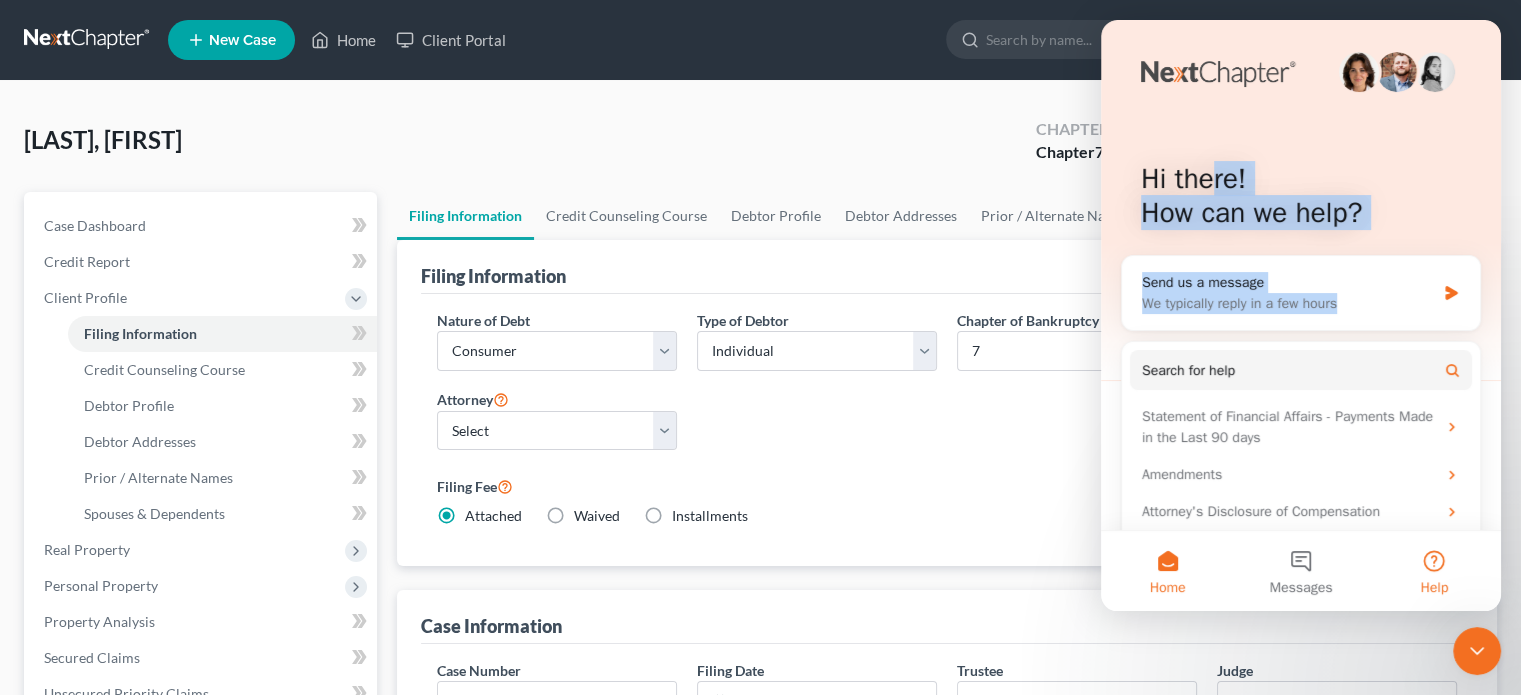 click on "Help" at bounding box center (1434, 571) 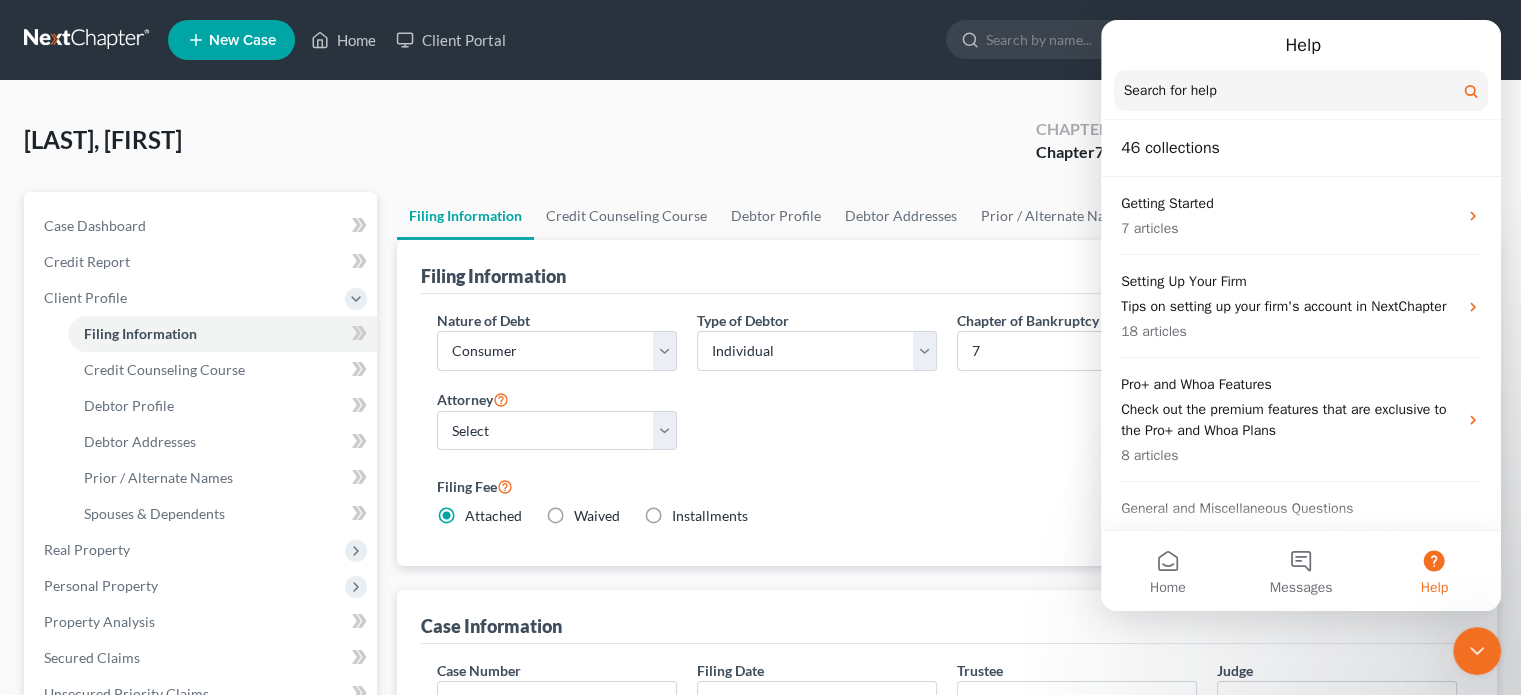 click on "Help" at bounding box center [1434, 571] 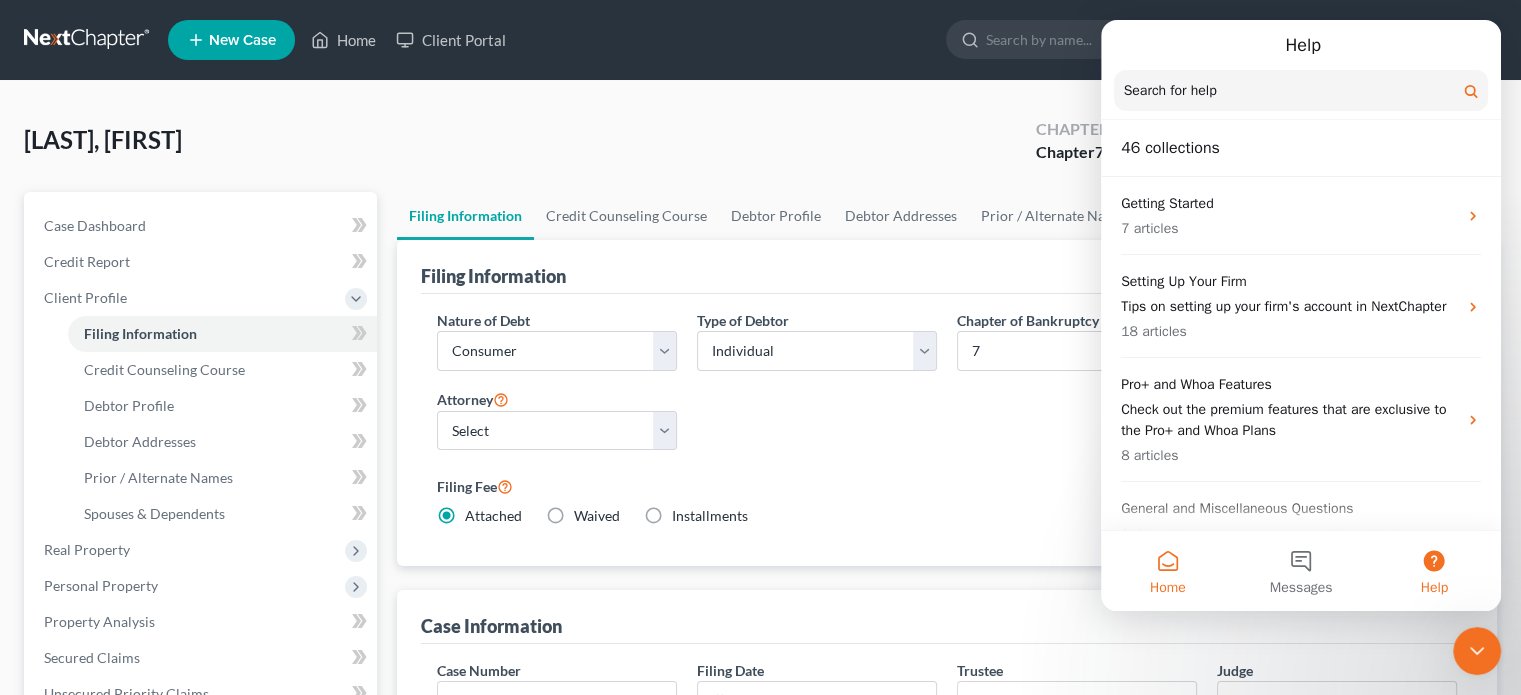 click on "Home" at bounding box center (1167, 571) 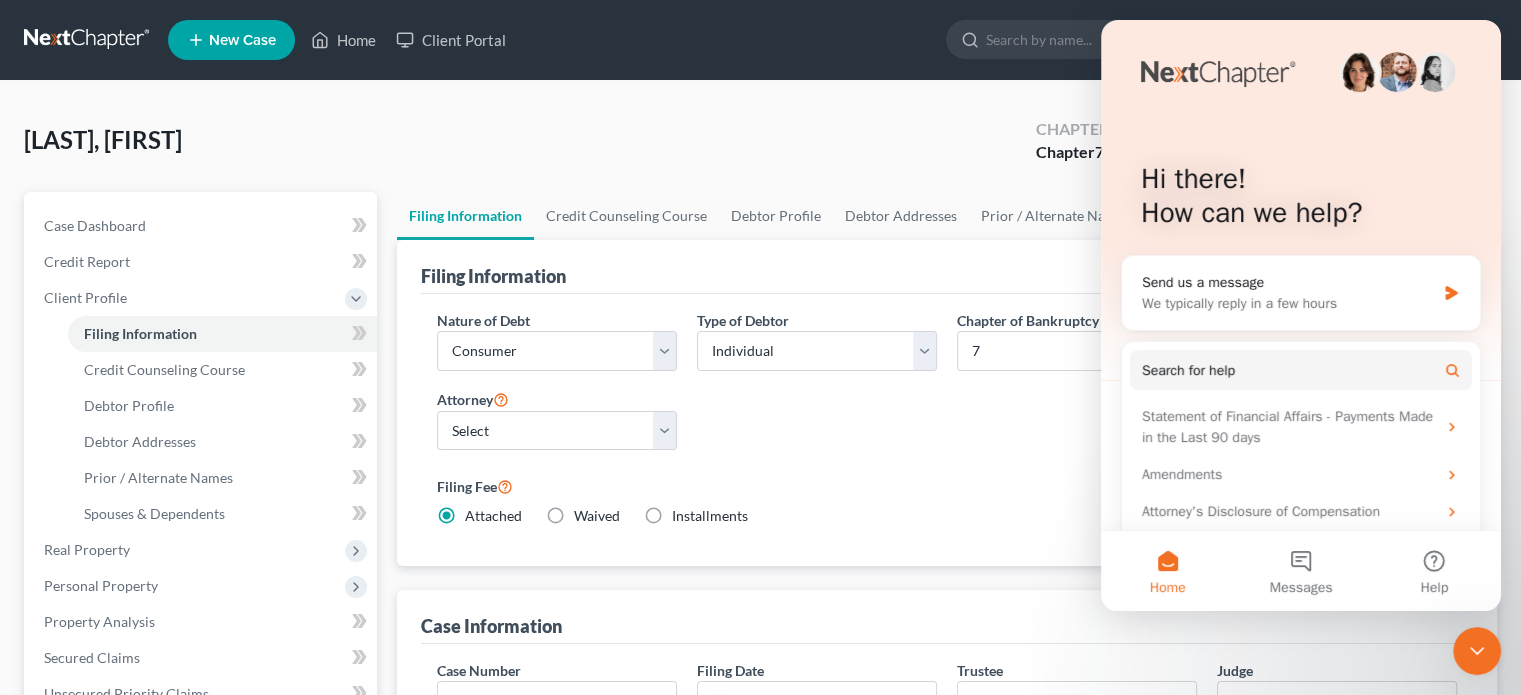 click on "Home" at bounding box center (1167, 571) 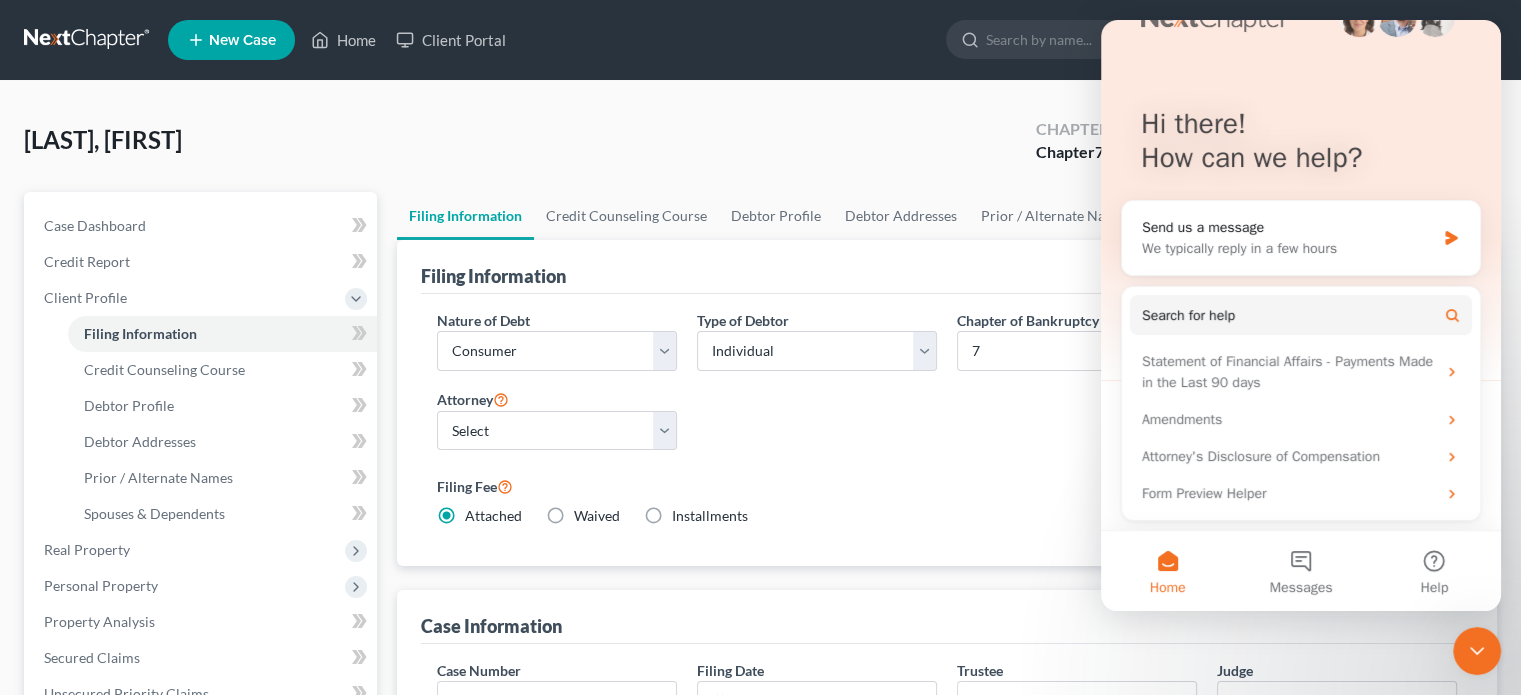 drag, startPoint x: 1165, startPoint y: 168, endPoint x: 1125, endPoint y: 77, distance: 99.40322 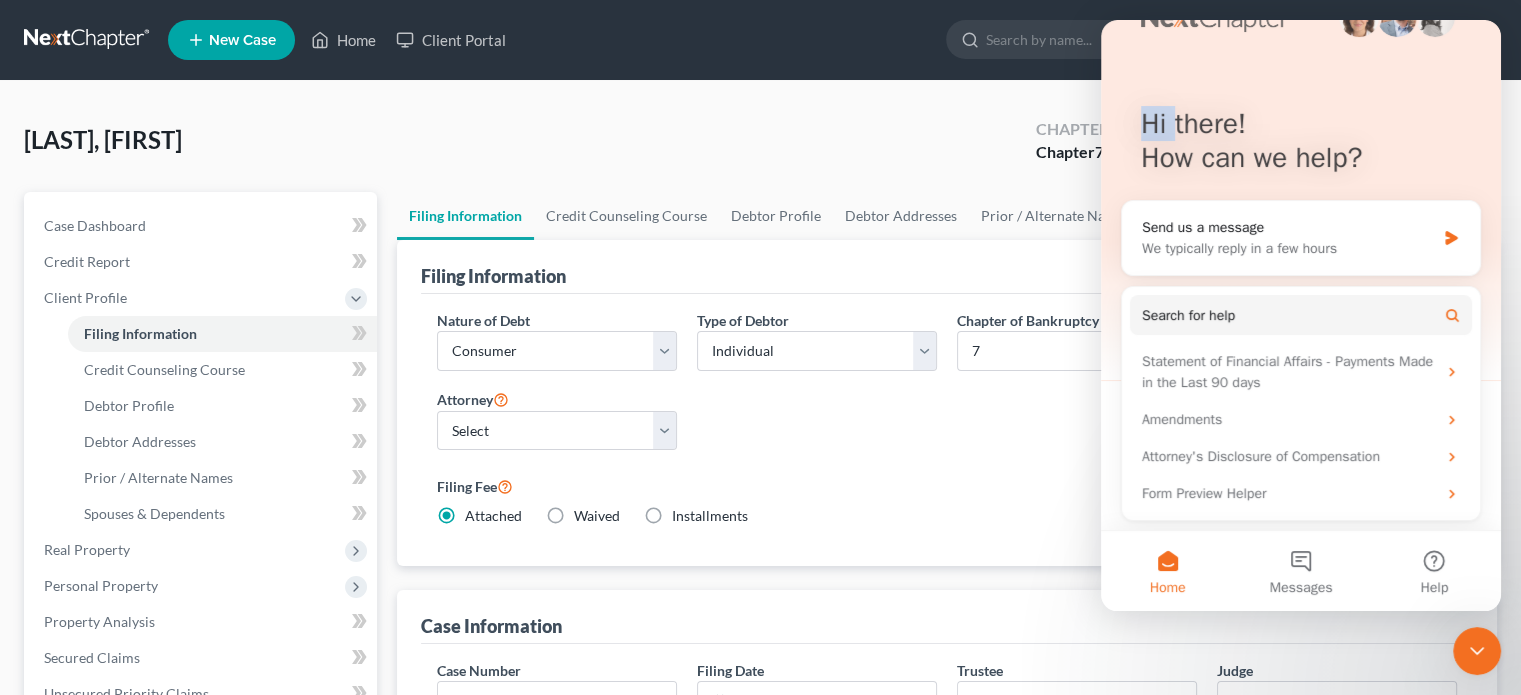 click on "Hi there! How can we help?" at bounding box center (1301, 145) 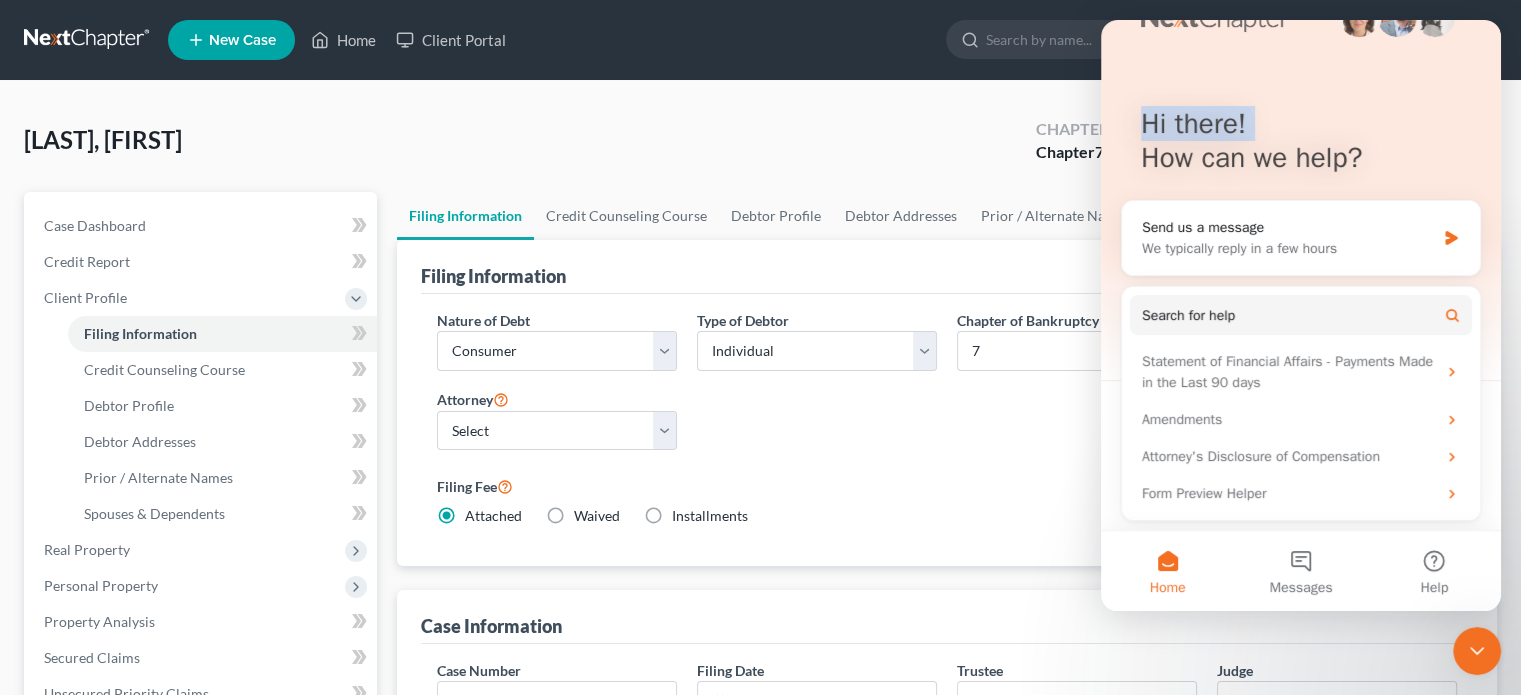 click on "Hi there! How can we help?" at bounding box center [1301, 145] 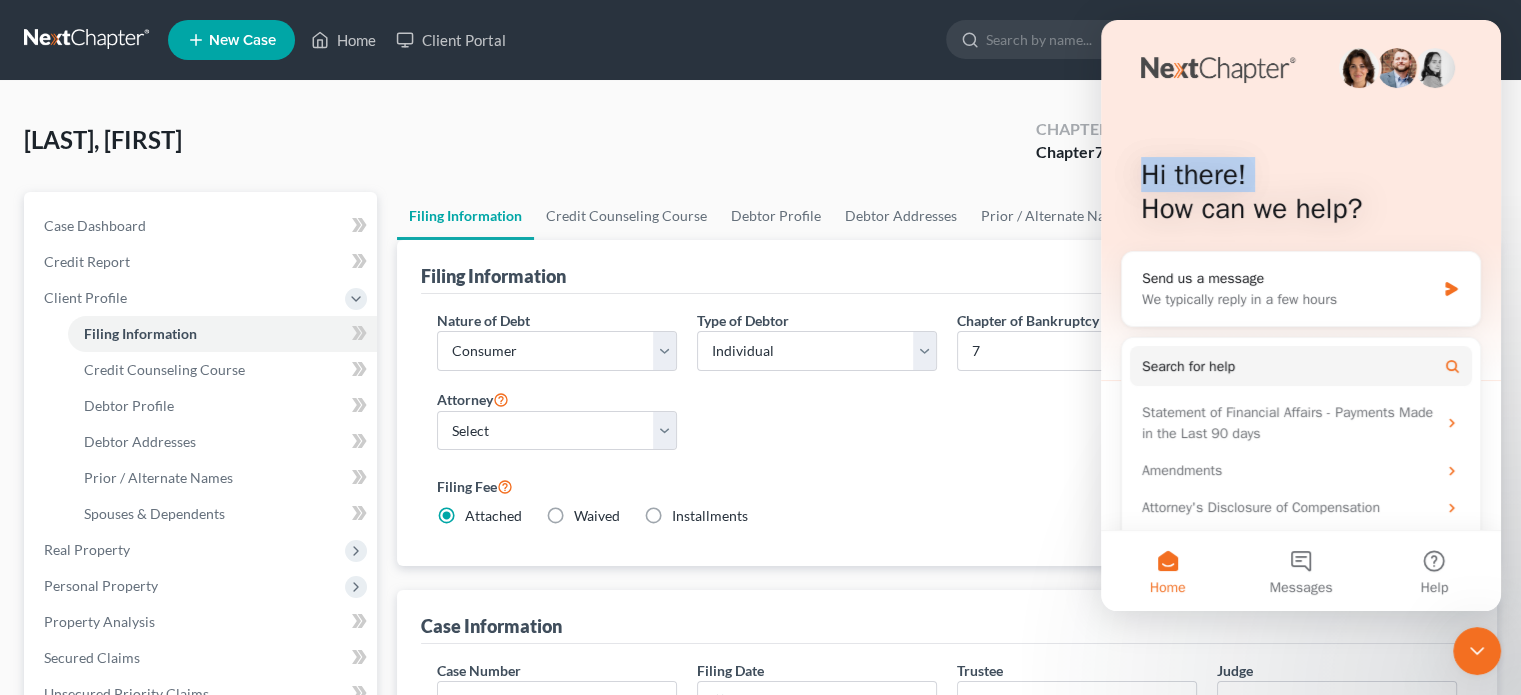 scroll, scrollTop: 0, scrollLeft: 0, axis: both 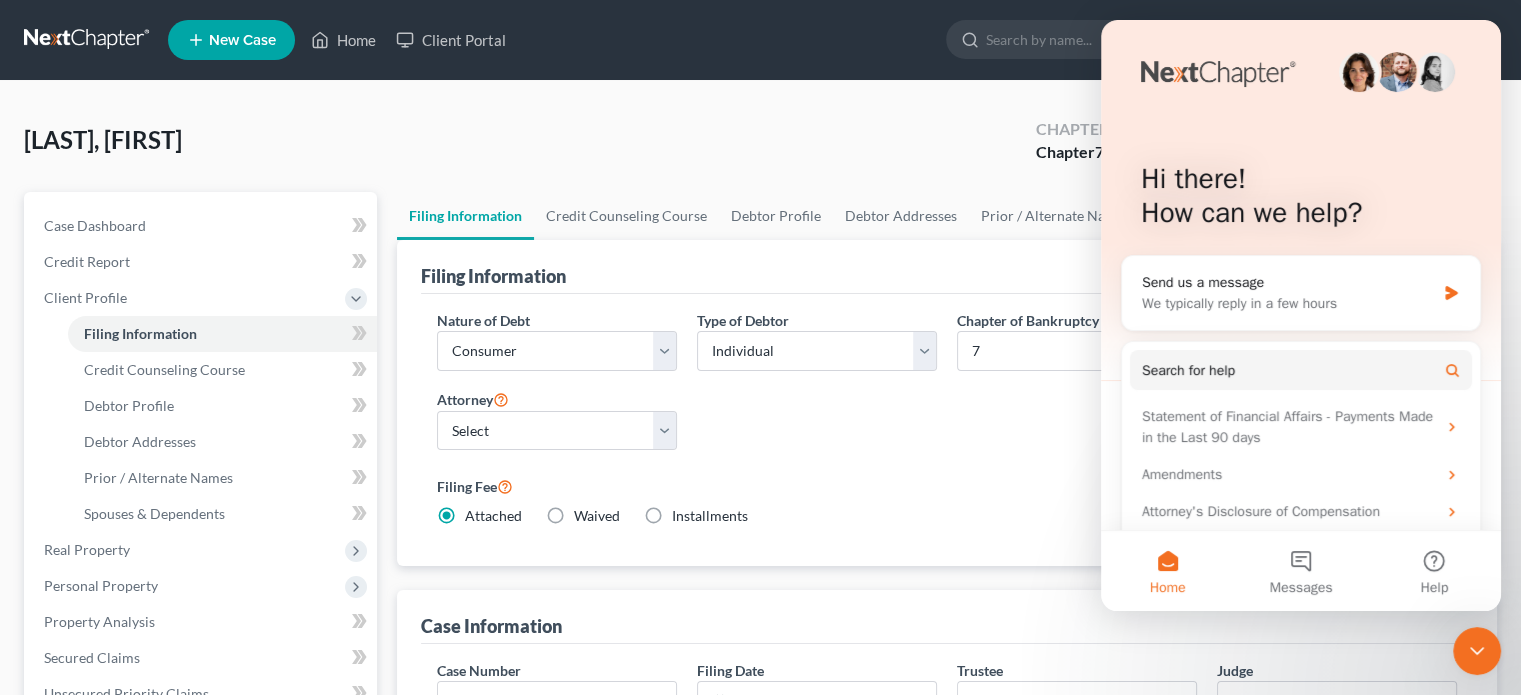 click on "Hi there! How can we help? Send us a message We typically reply in a few hours Search for help Statement of Financial Affairs - Payments Made in the Last 90 days Amendments Attorney's Disclosure of Compensation Form Preview Helper" at bounding box center (1301, 303) 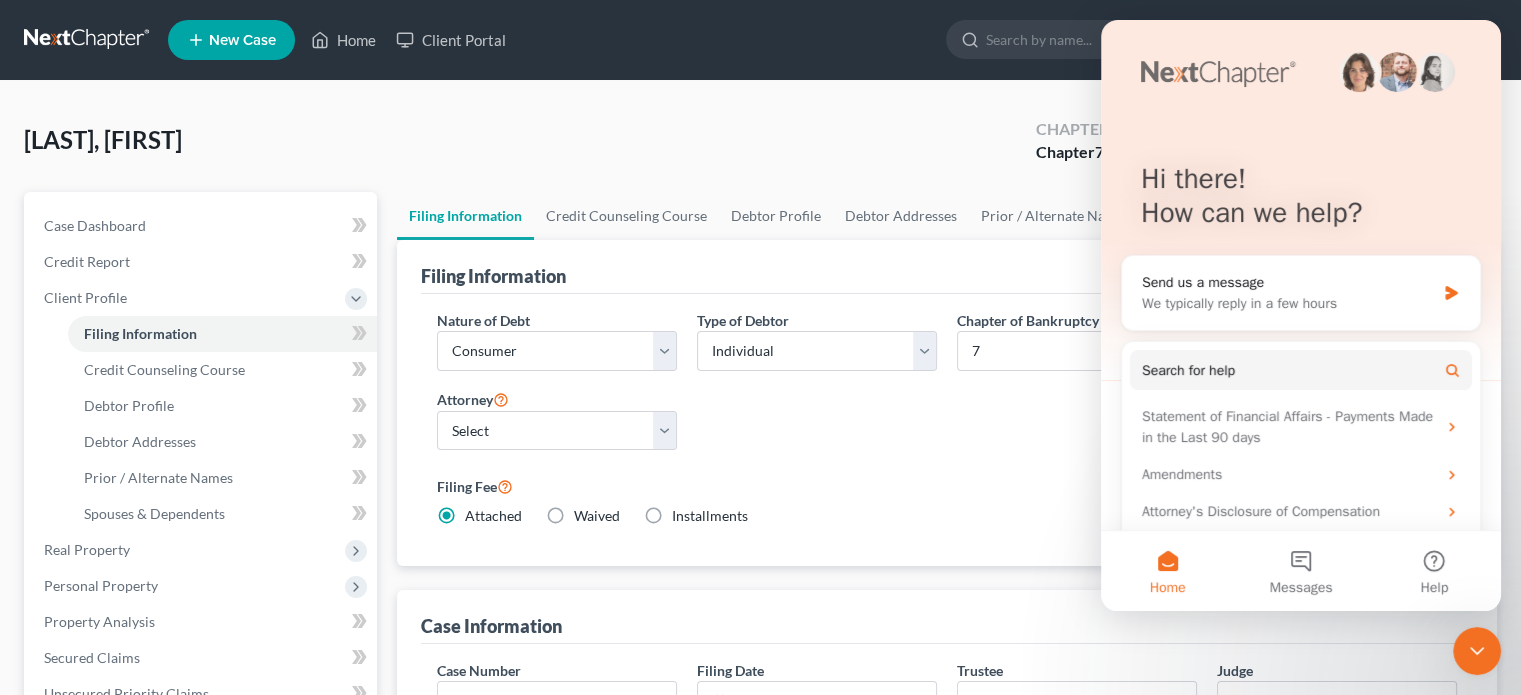 scroll, scrollTop: 55, scrollLeft: 0, axis: vertical 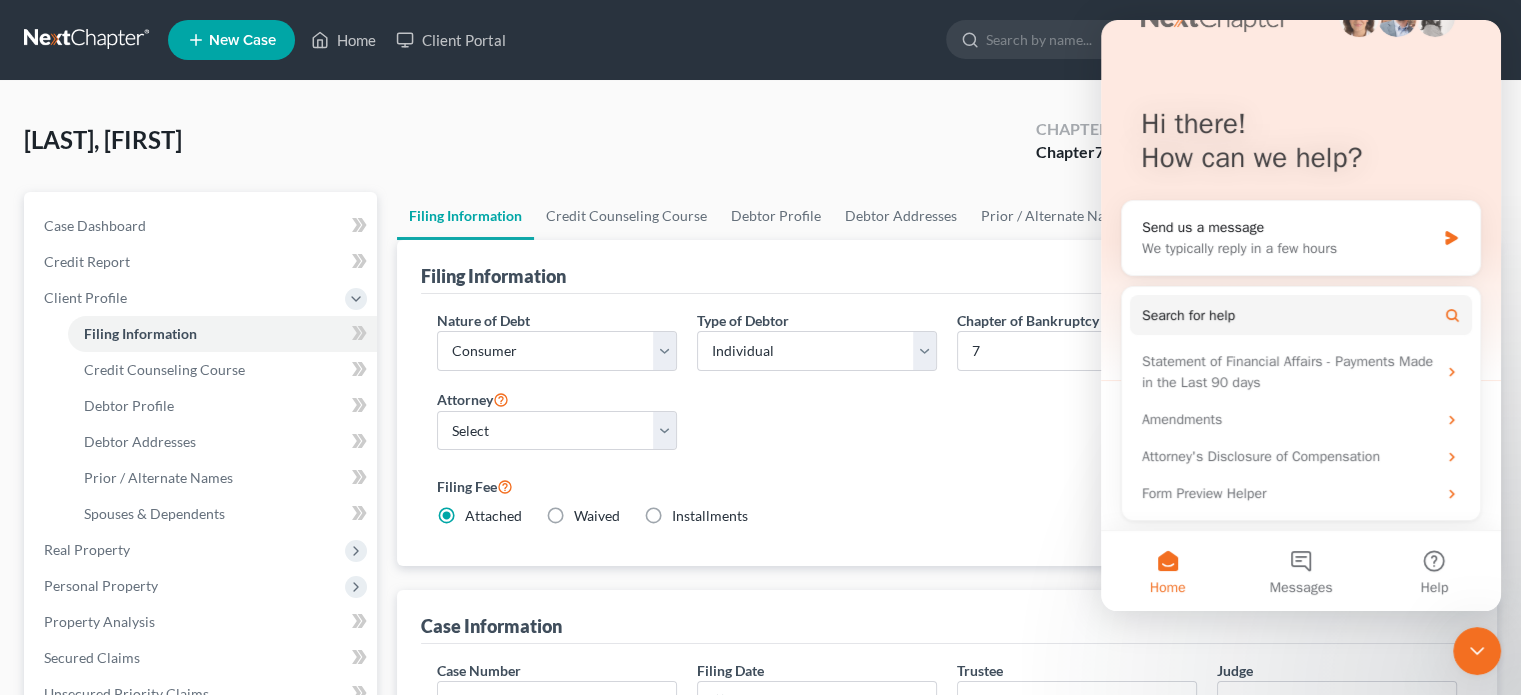 drag, startPoint x: 1493, startPoint y: 387, endPoint x: 2596, endPoint y: 635, distance: 1130.5366 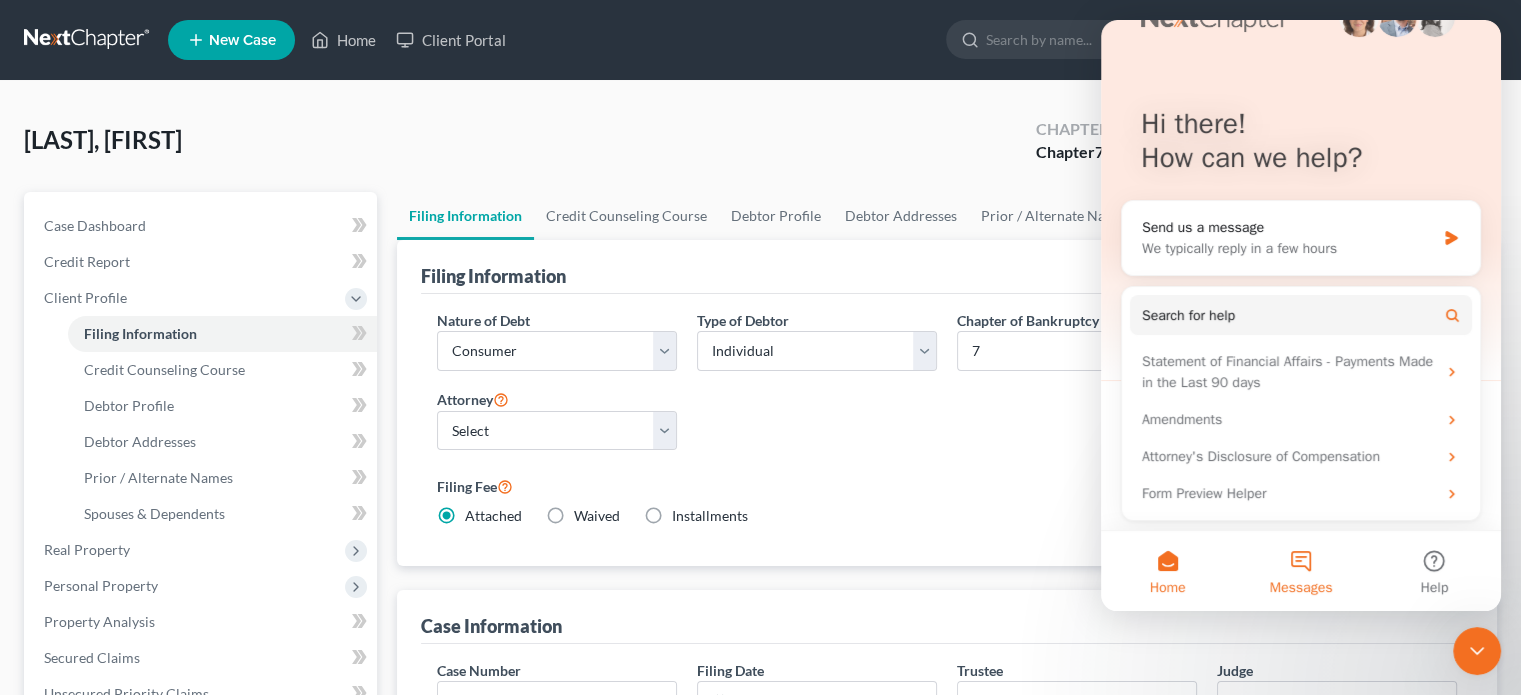 click on "Messages" at bounding box center (1300, 571) 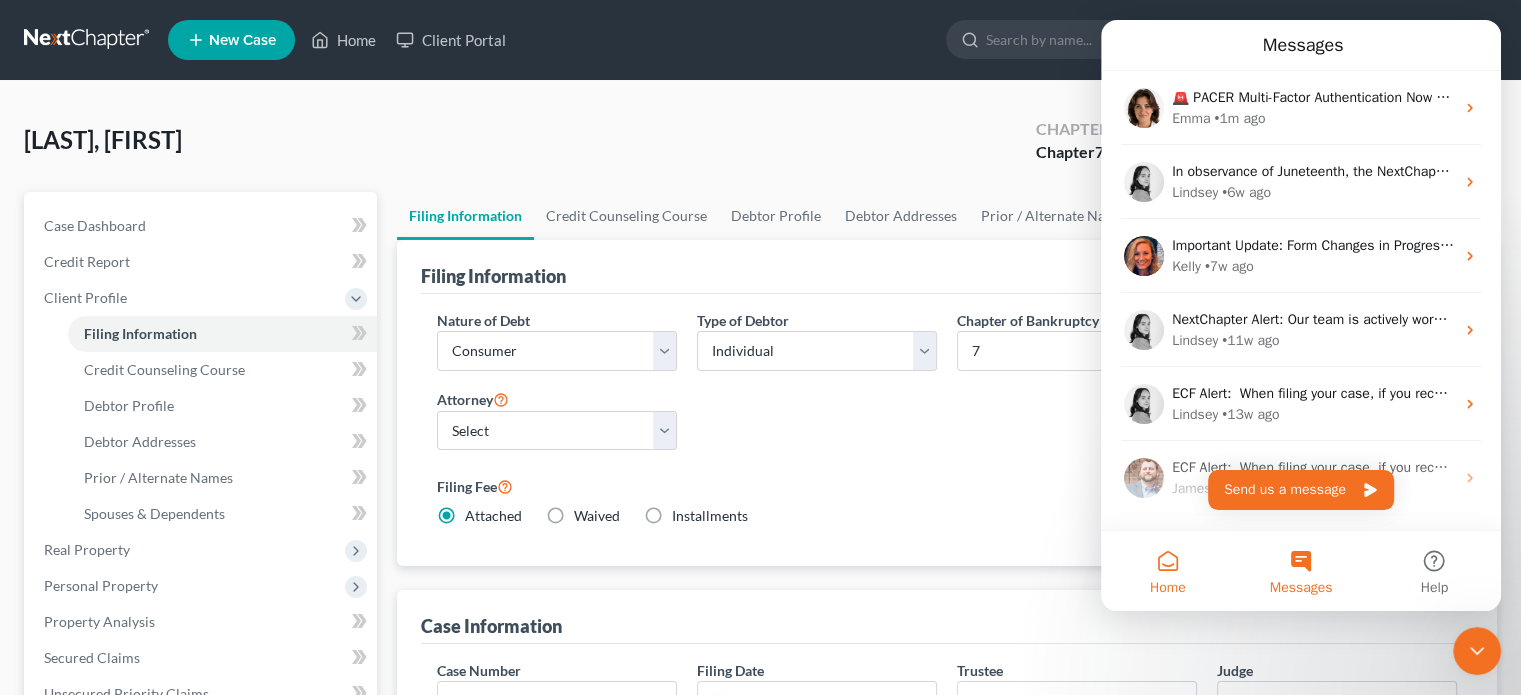 click on "Home" at bounding box center (1167, 571) 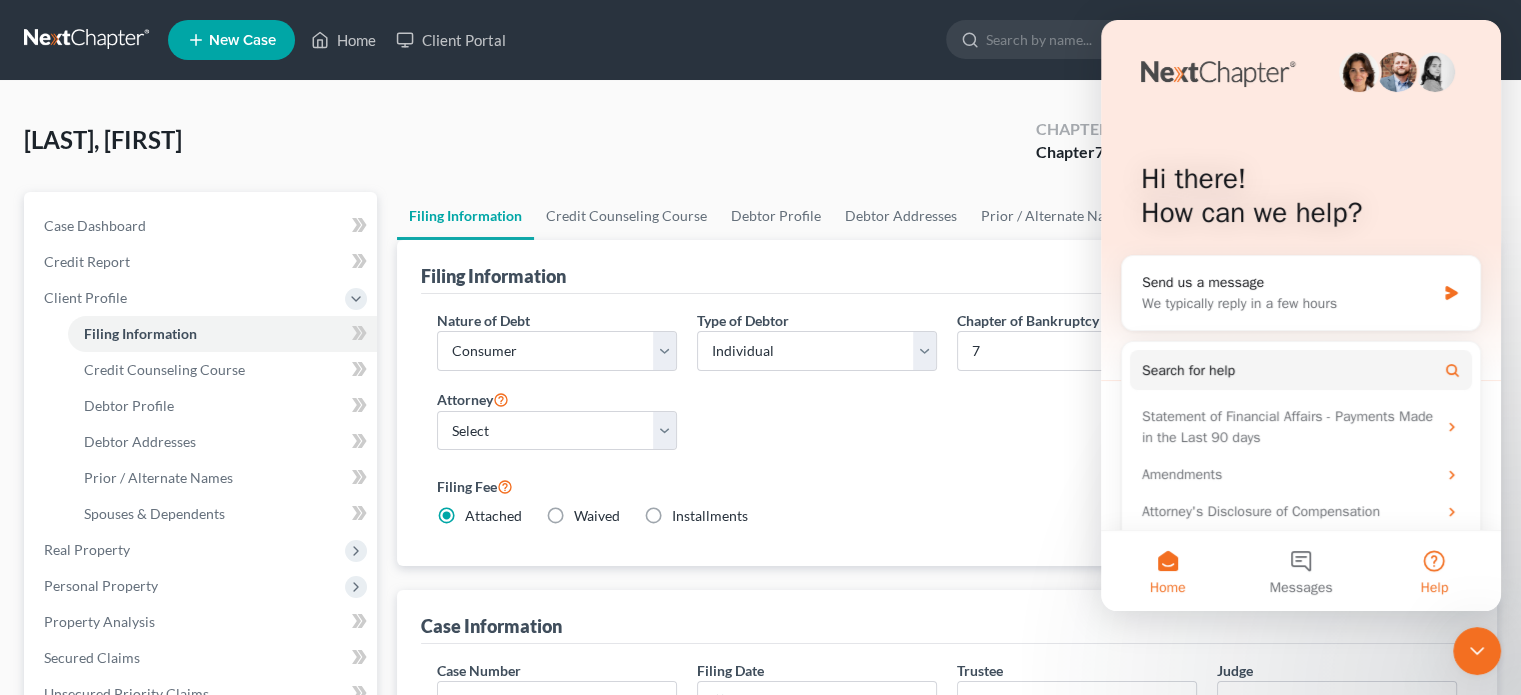 click on "Help" at bounding box center [1434, 571] 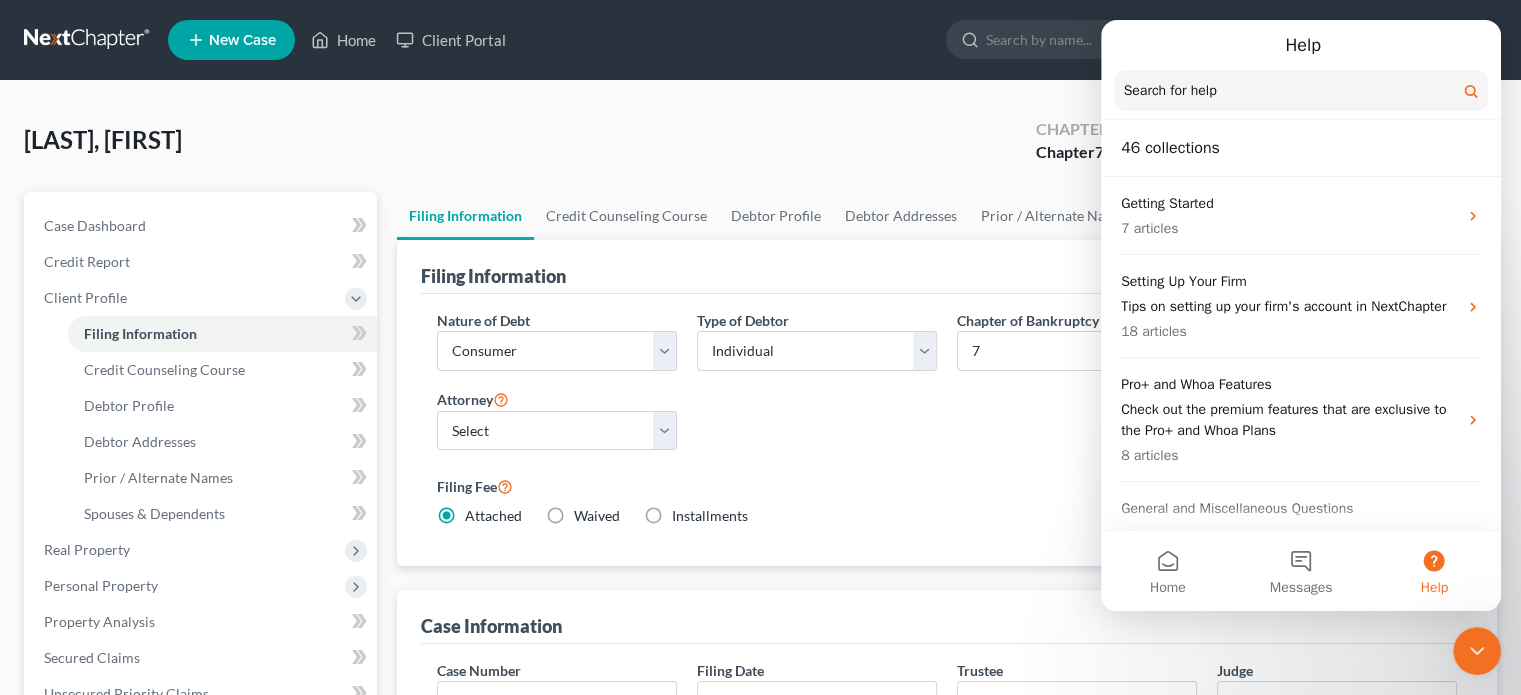 click at bounding box center [1301, 90] 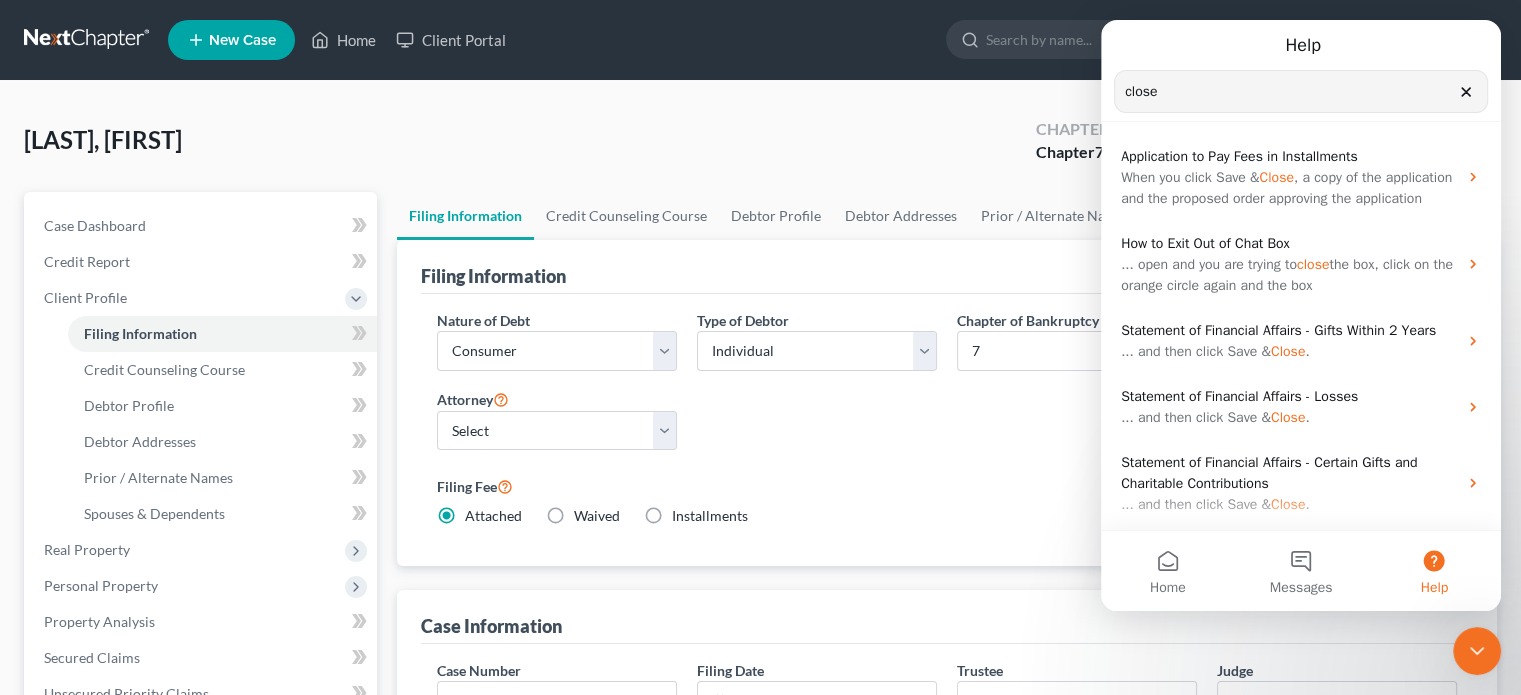 type on "close" 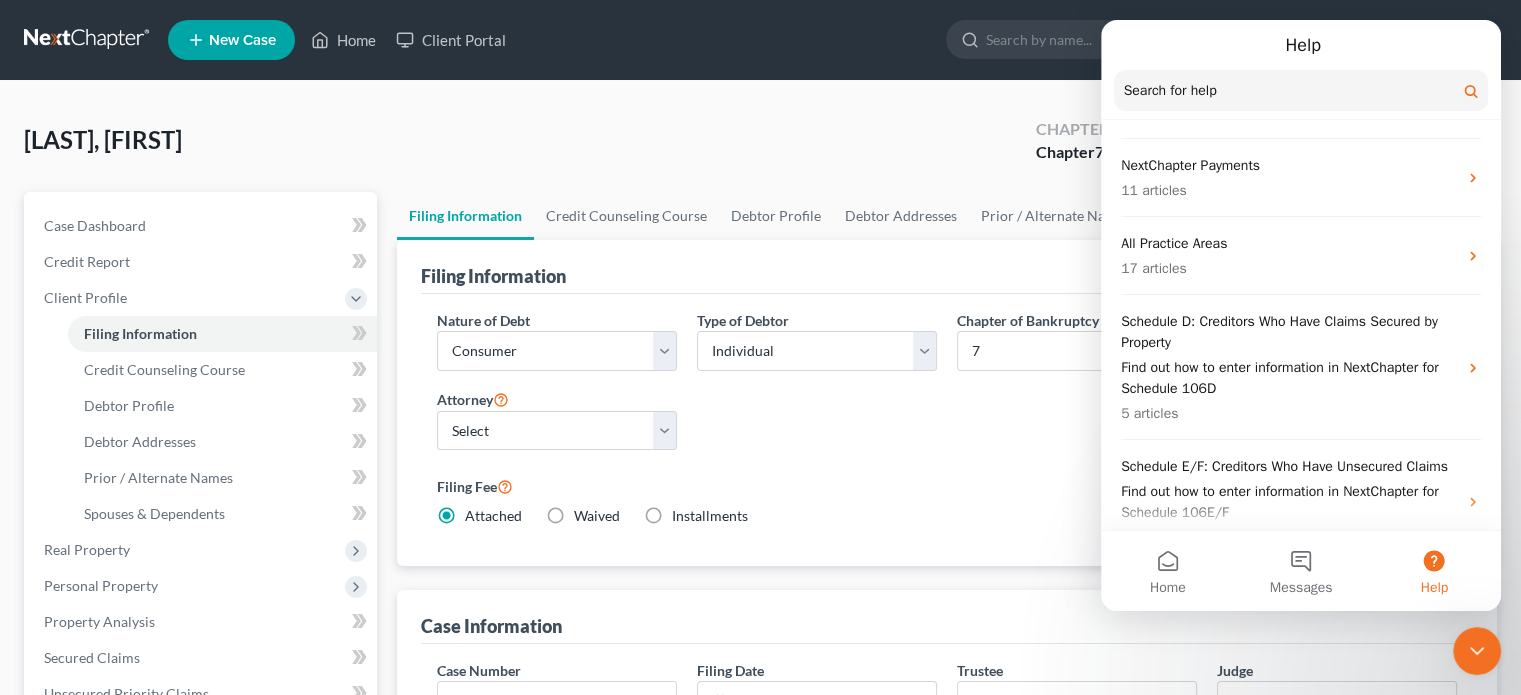 scroll, scrollTop: 4978, scrollLeft: 0, axis: vertical 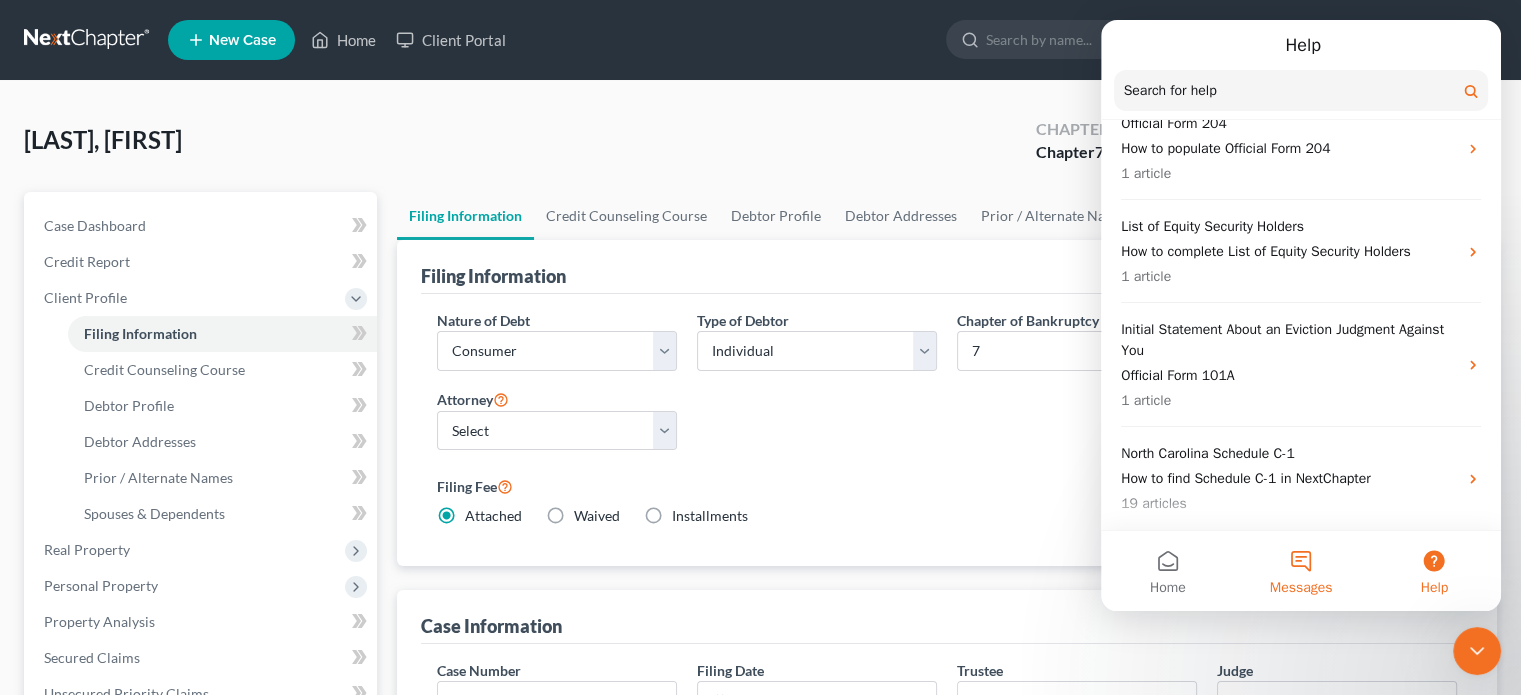 click on "Messages" at bounding box center [1300, 571] 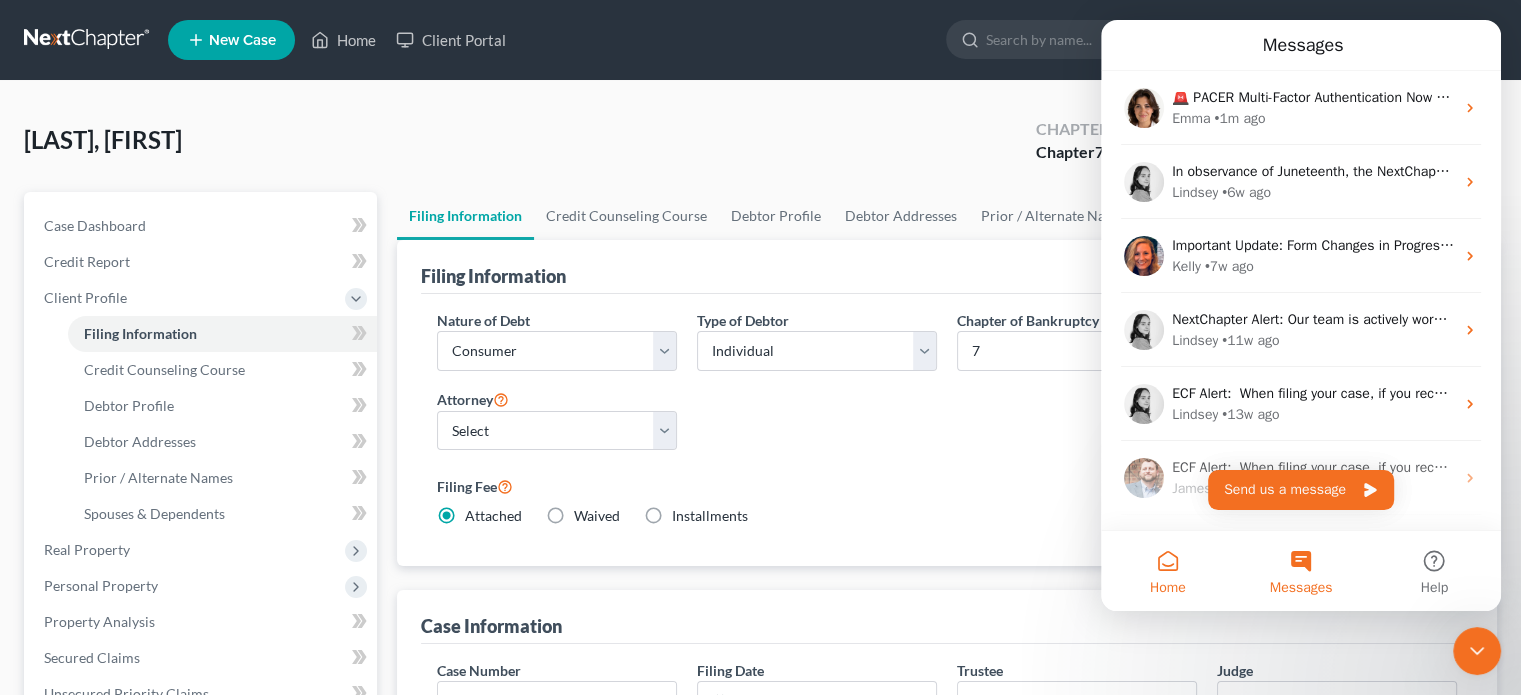 click on "Home" at bounding box center [1167, 571] 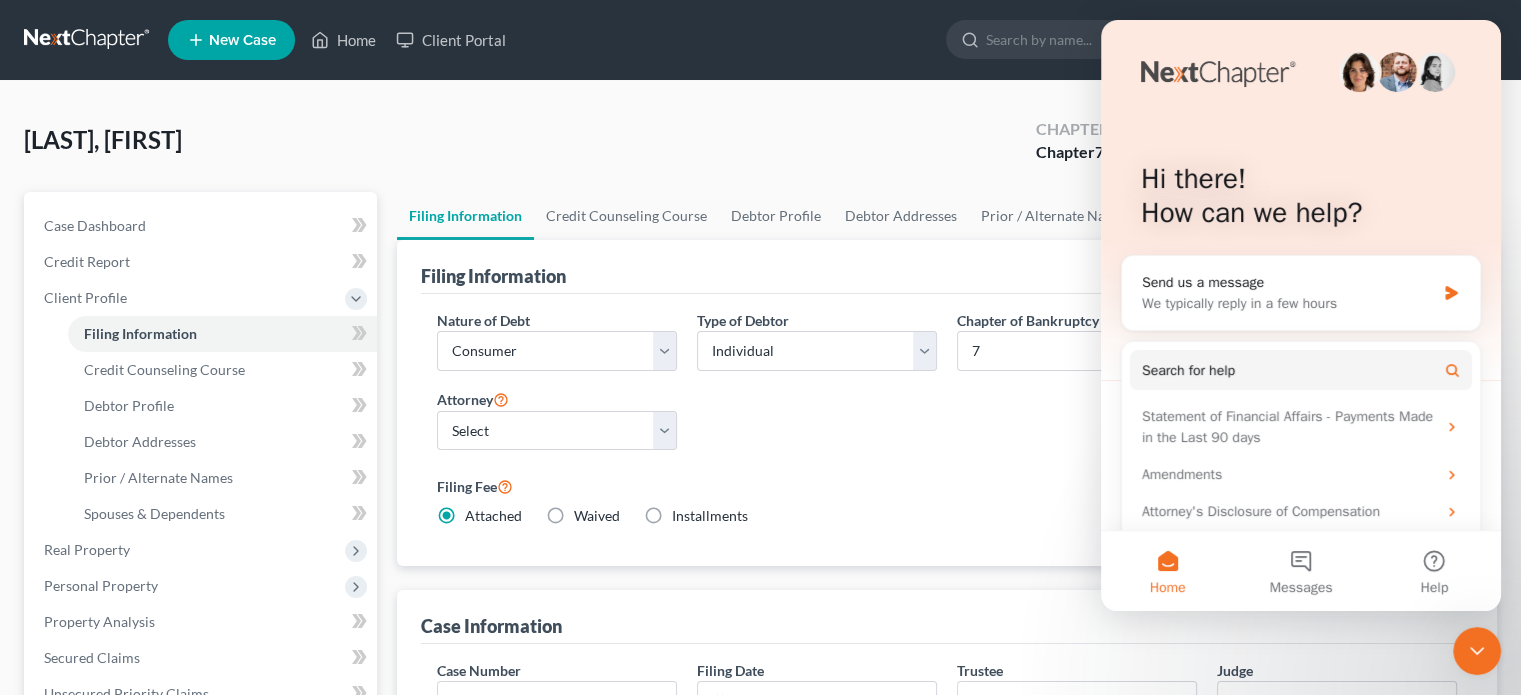 click on "Hi there! How can we help?" at bounding box center [1301, 200] 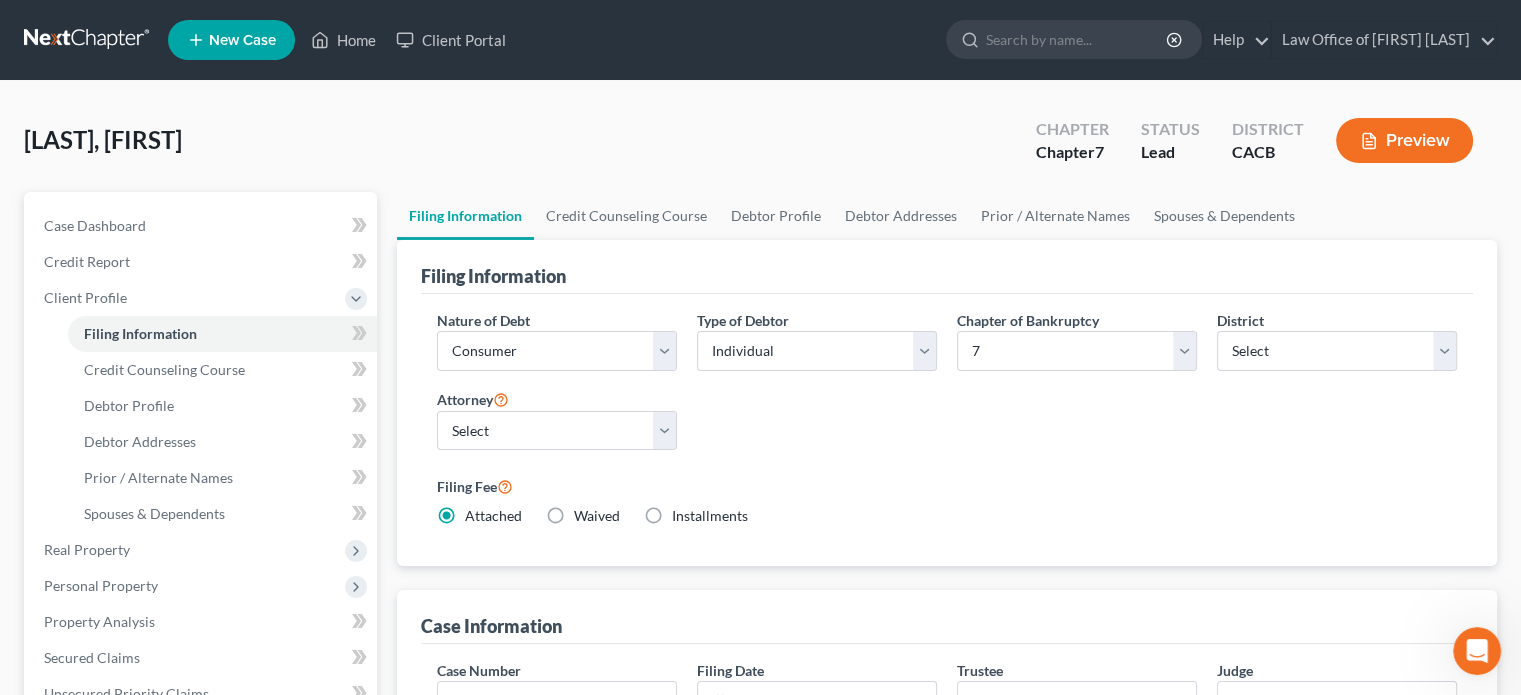scroll, scrollTop: 0, scrollLeft: 0, axis: both 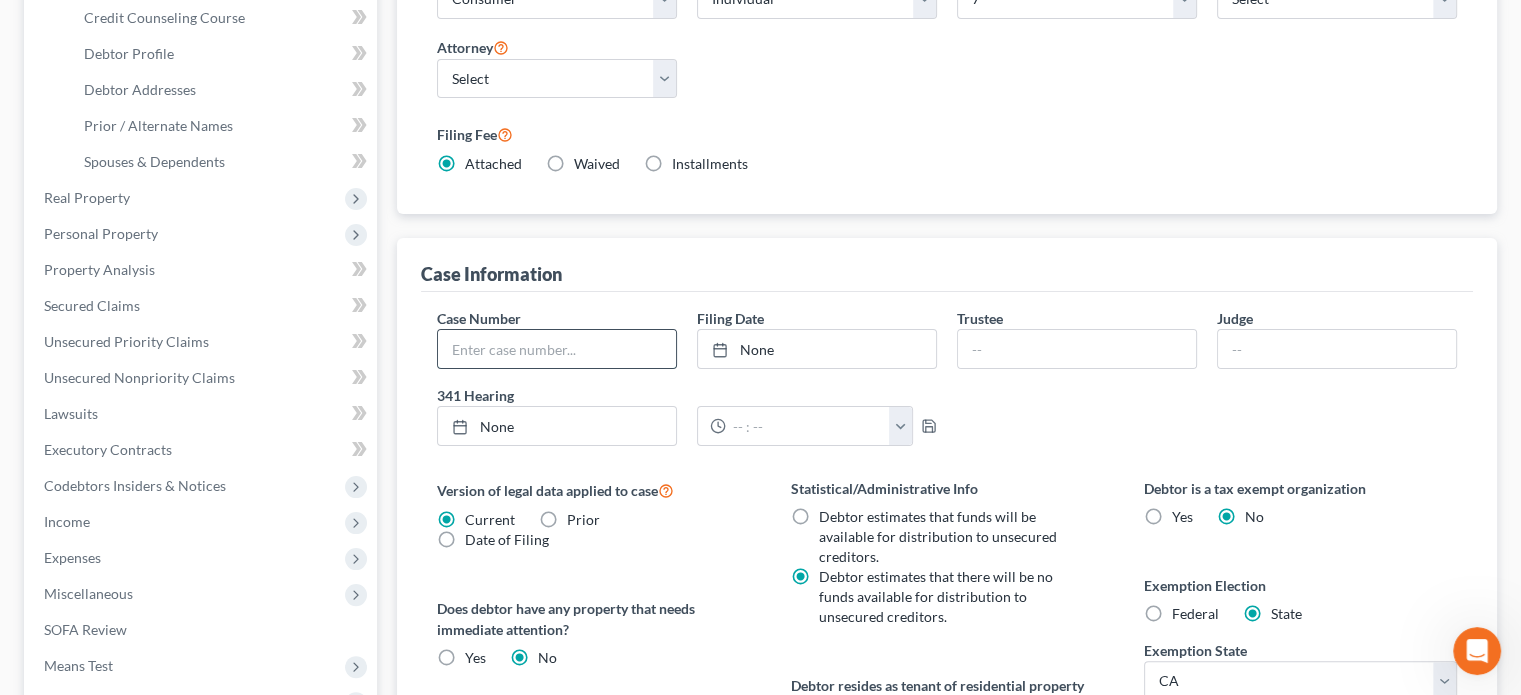 click at bounding box center [557, 349] 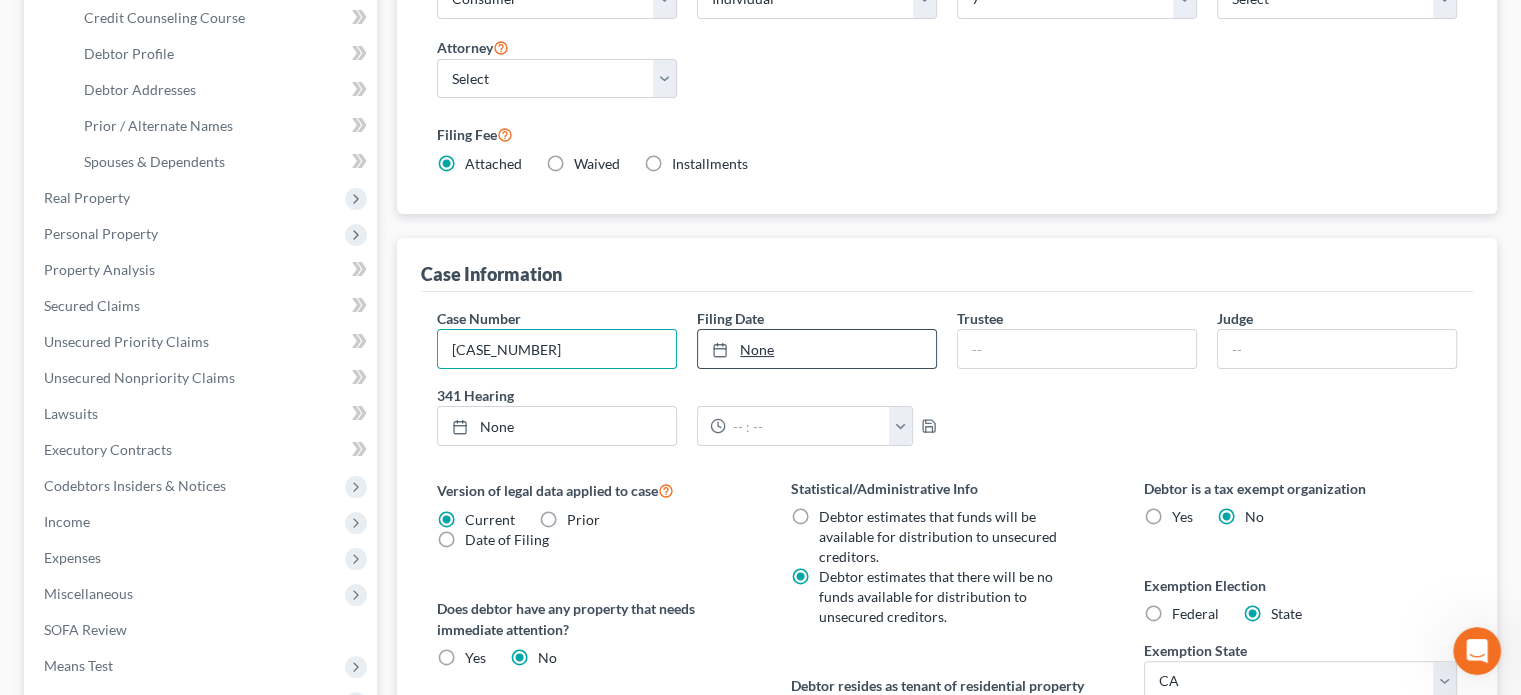type on "[CASE_NUMBER]" 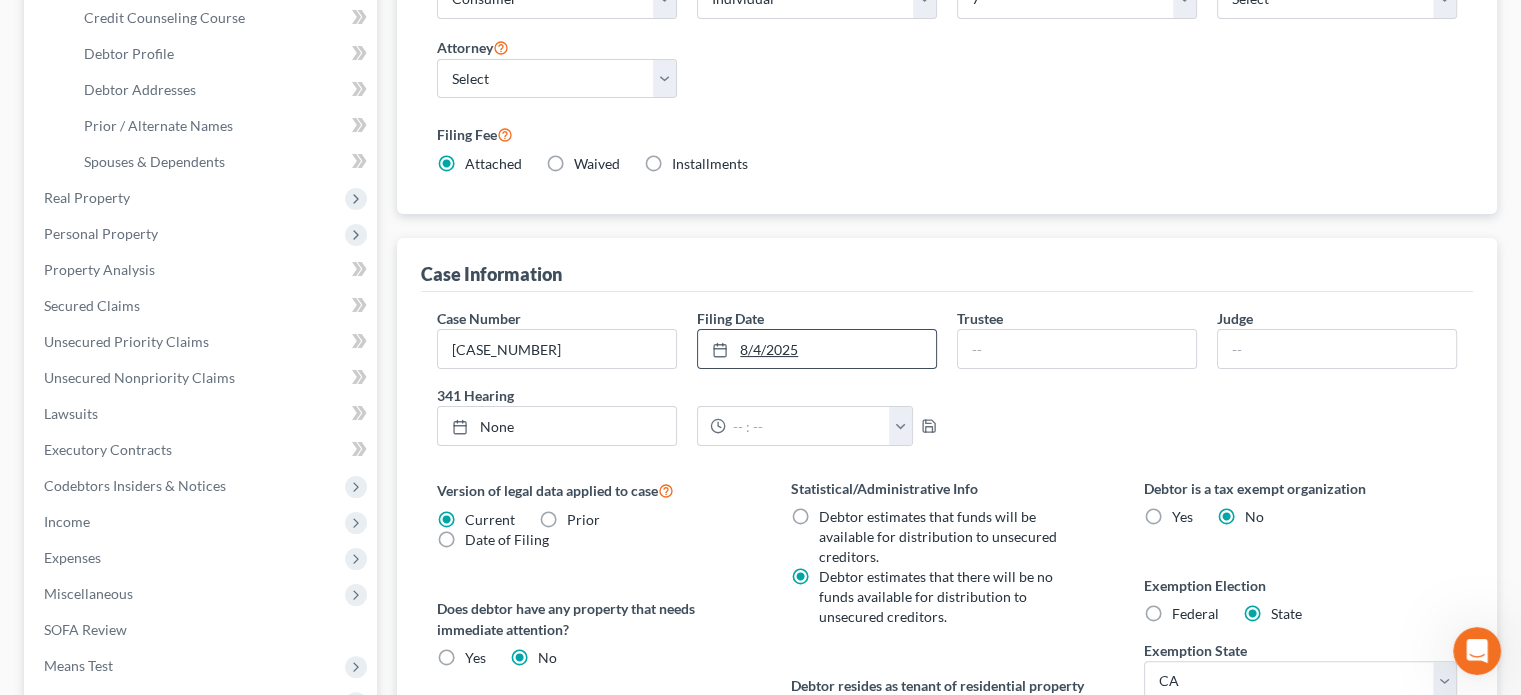 click on "8/4/2025" at bounding box center [817, 349] 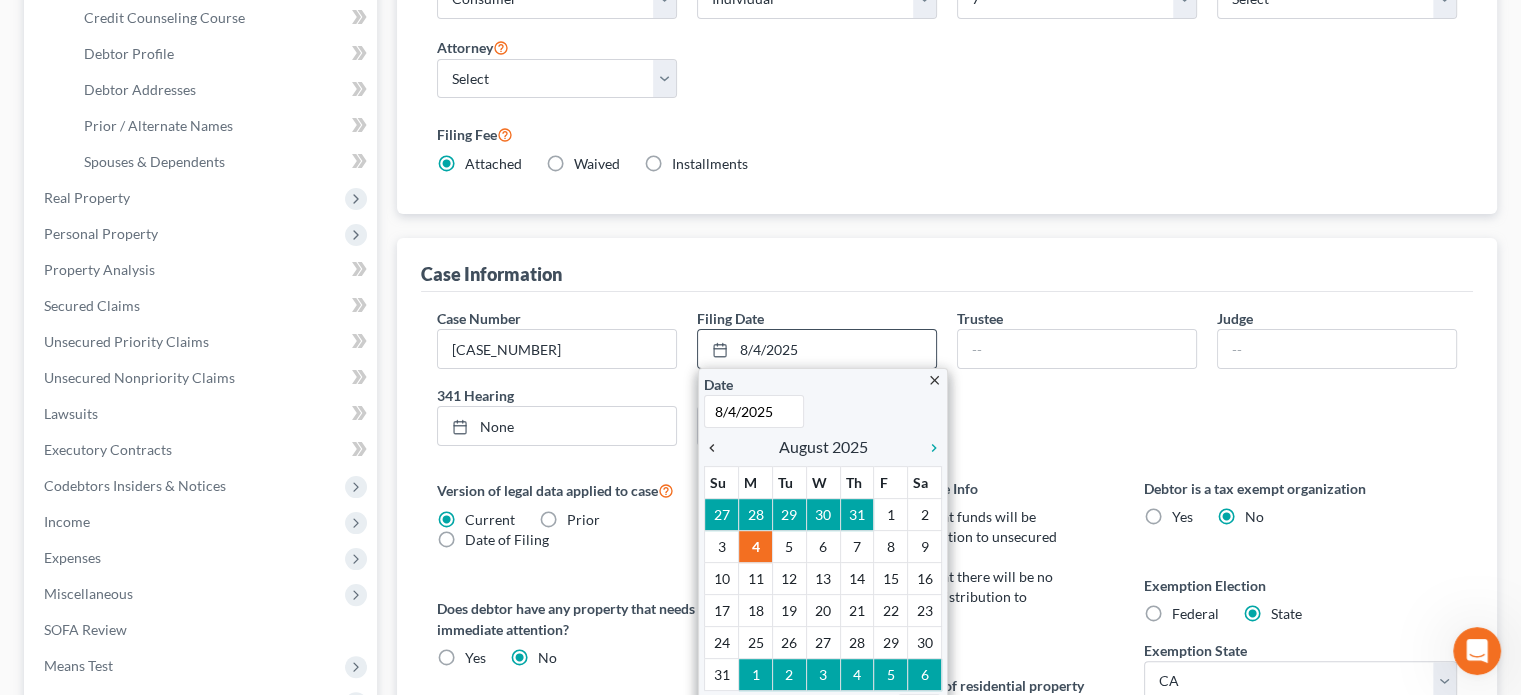 click on "chevron_left" at bounding box center [717, 448] 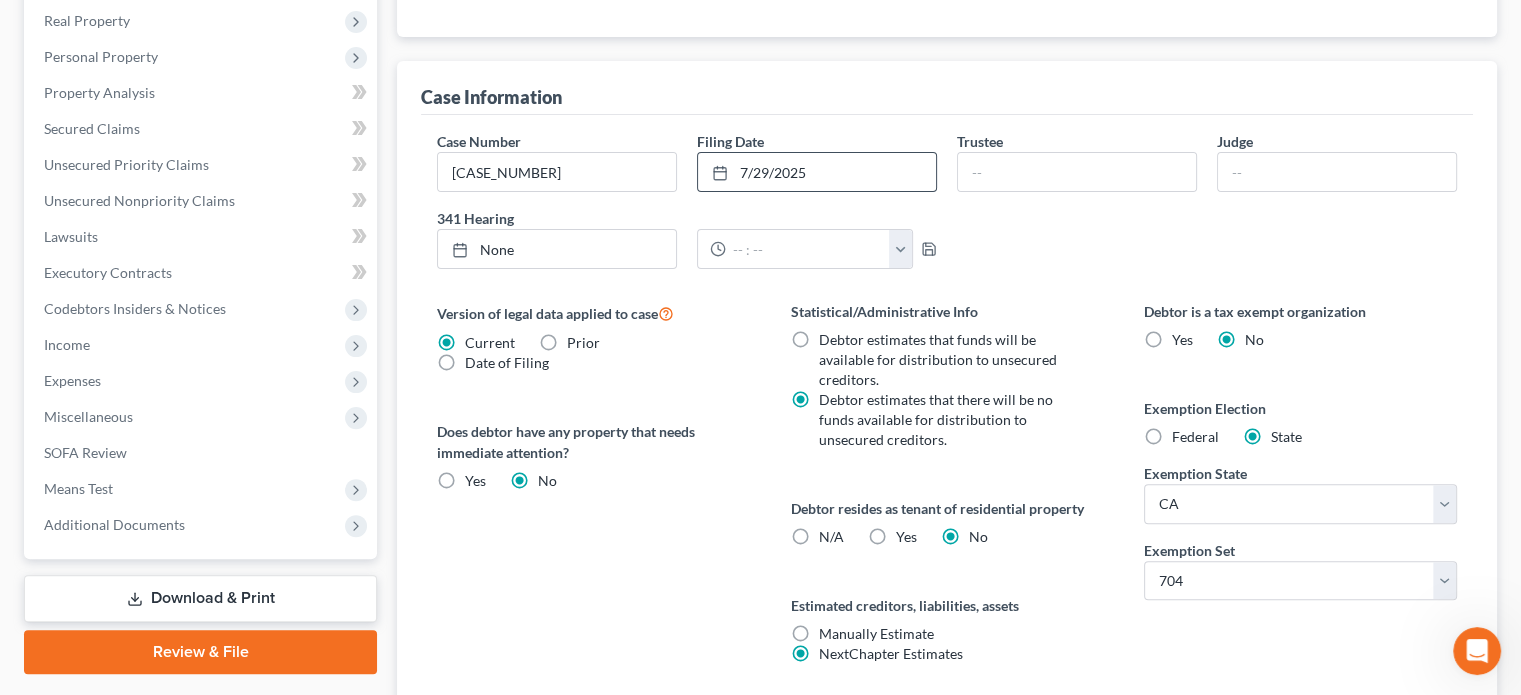scroll, scrollTop: 573, scrollLeft: 0, axis: vertical 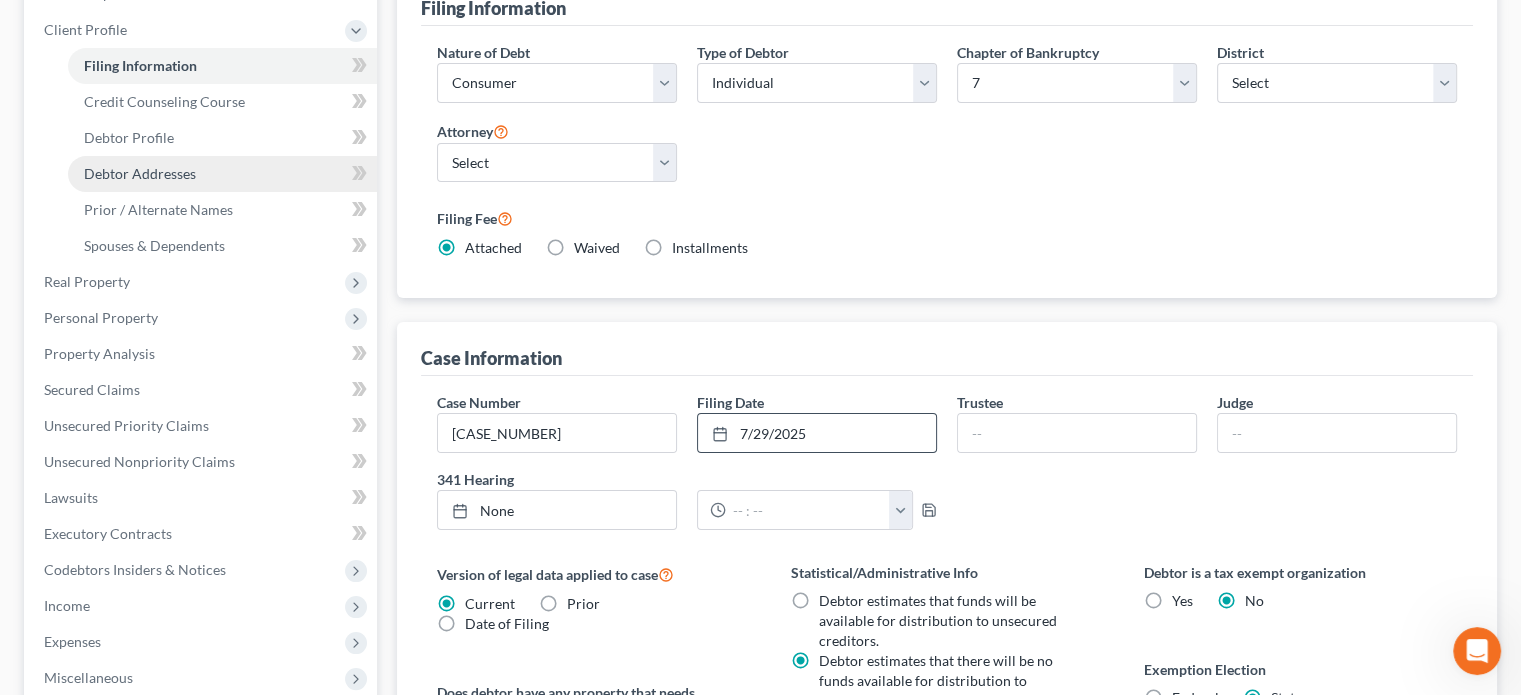 click on "Debtor Addresses" at bounding box center [140, 173] 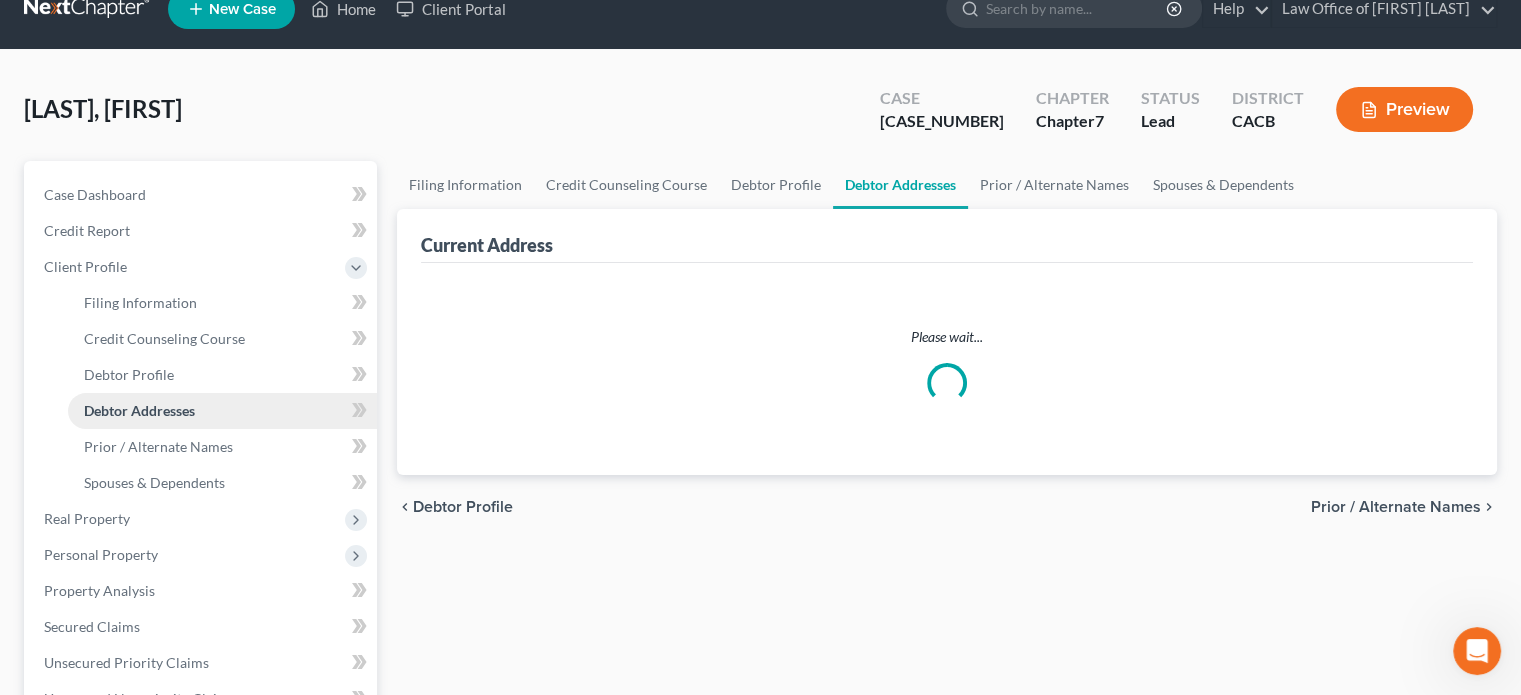 scroll, scrollTop: 0, scrollLeft: 0, axis: both 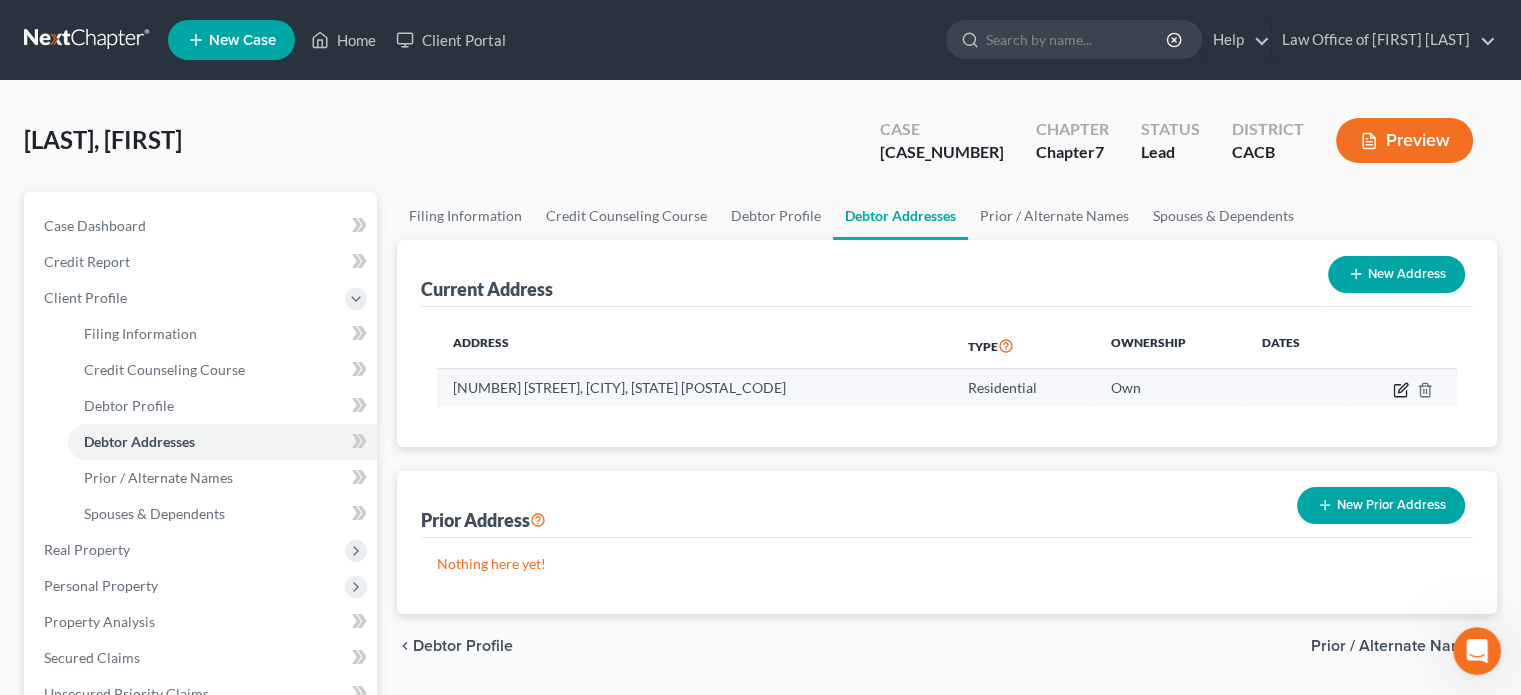 click 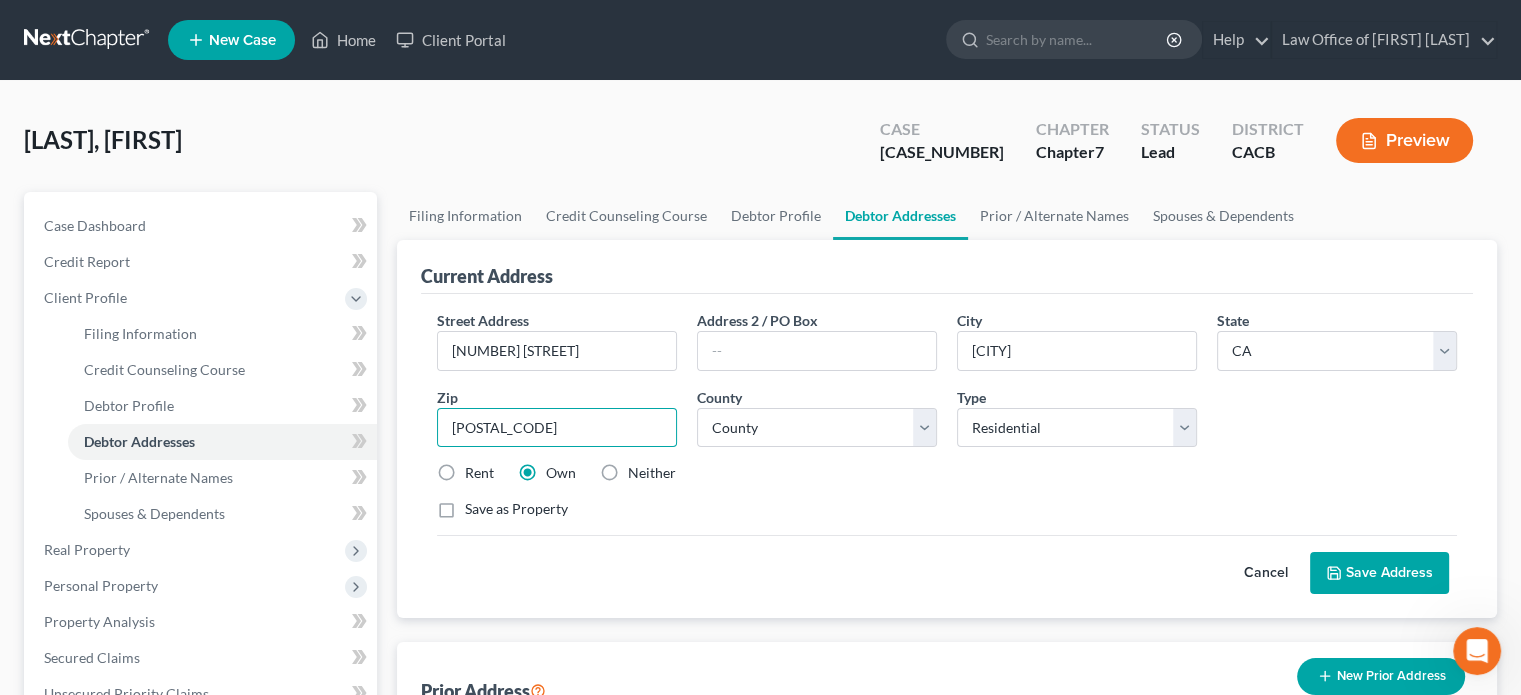 click on "[POSTAL_CODE]" at bounding box center (557, 428) 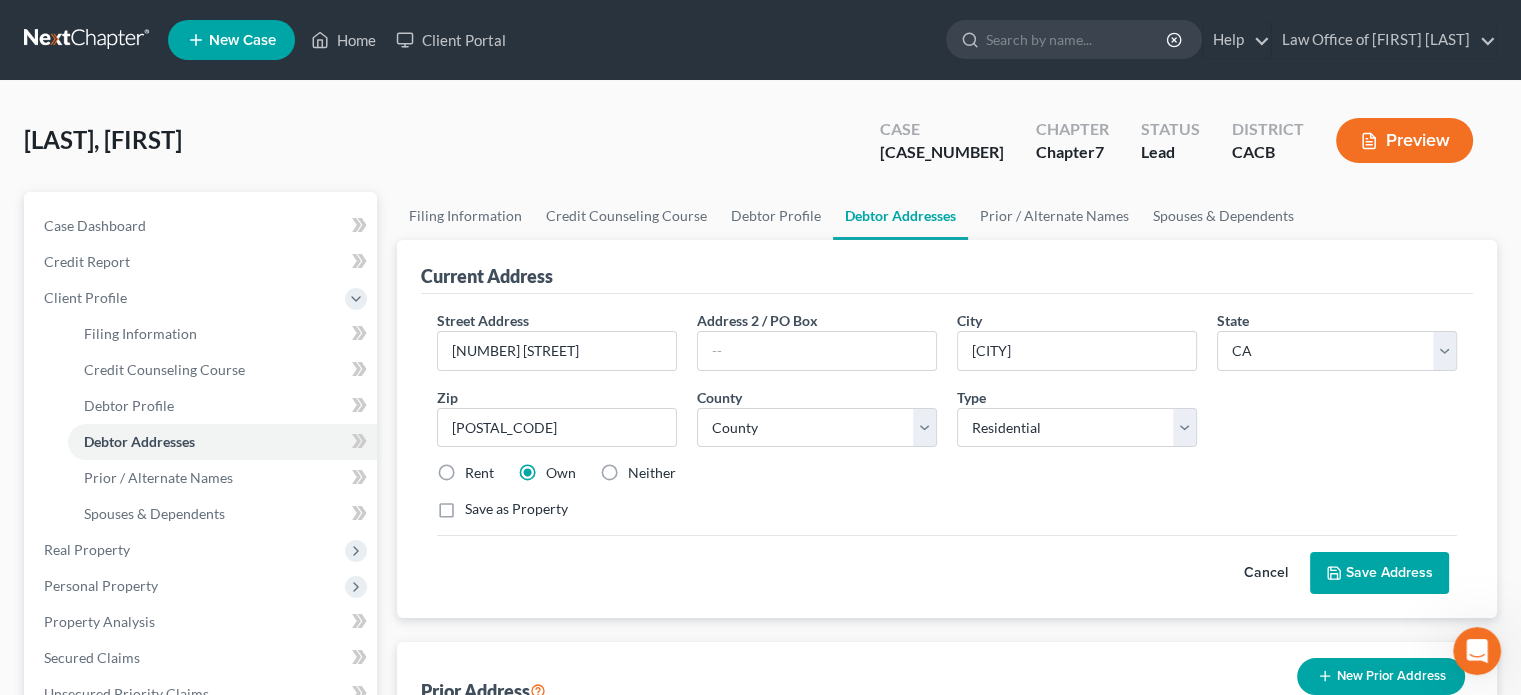 click on "Save as Property" at bounding box center (516, 509) 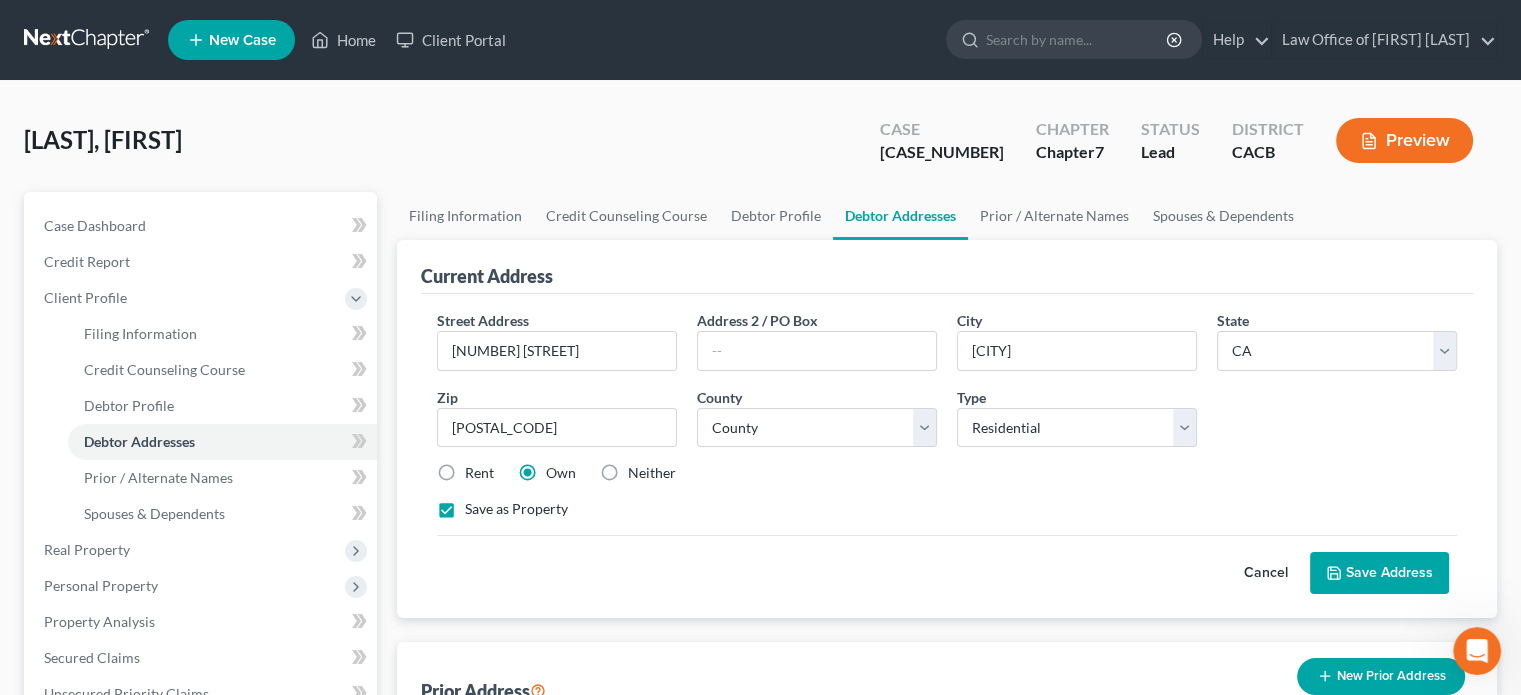 click on "Save Address" at bounding box center [1379, 573] 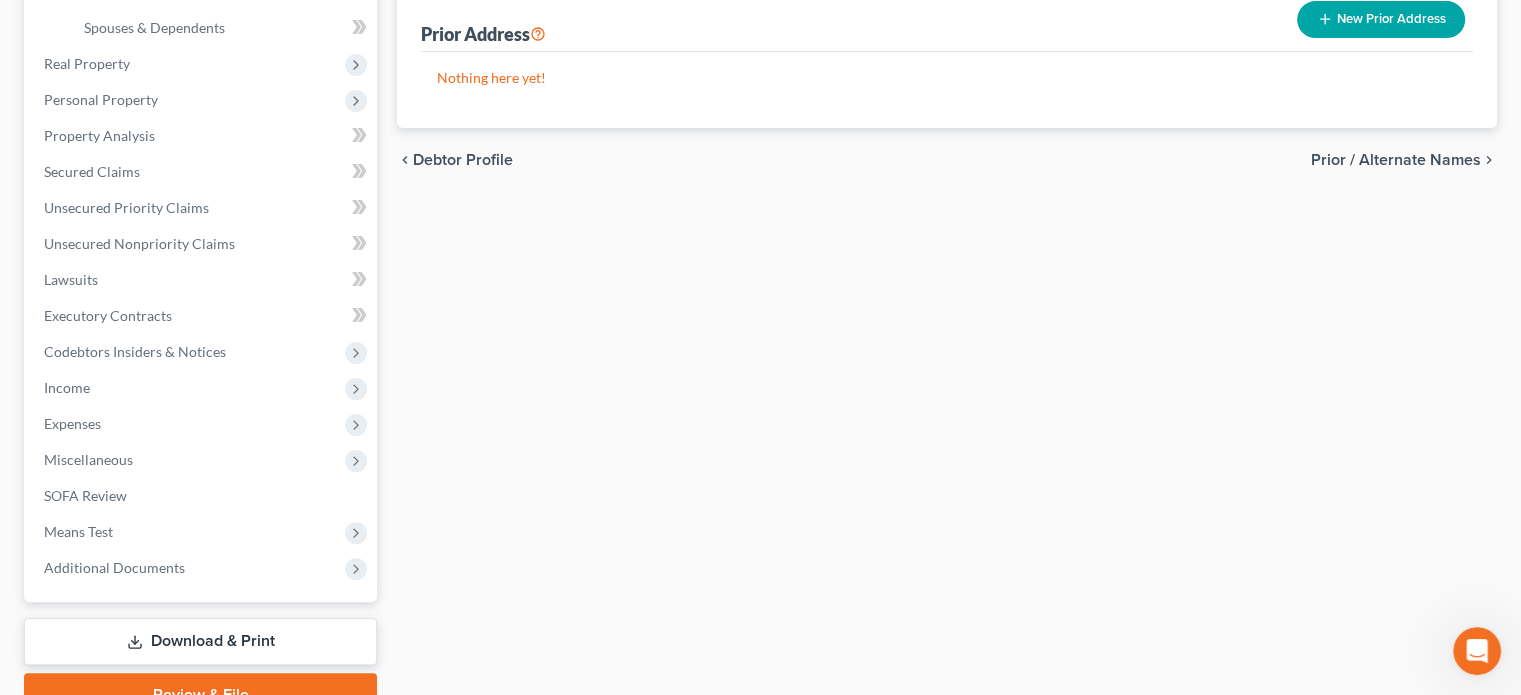 scroll, scrollTop: 582, scrollLeft: 0, axis: vertical 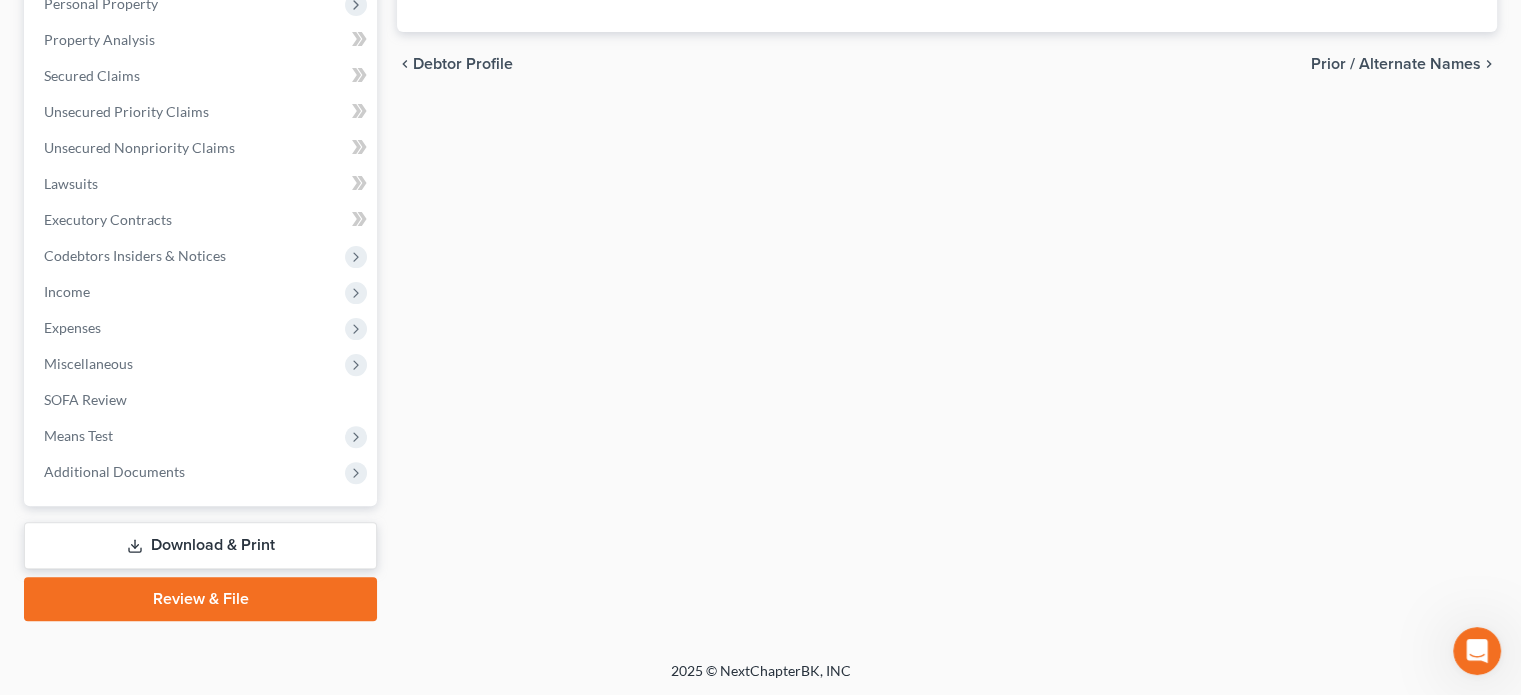 click on "Download & Print" at bounding box center (200, 545) 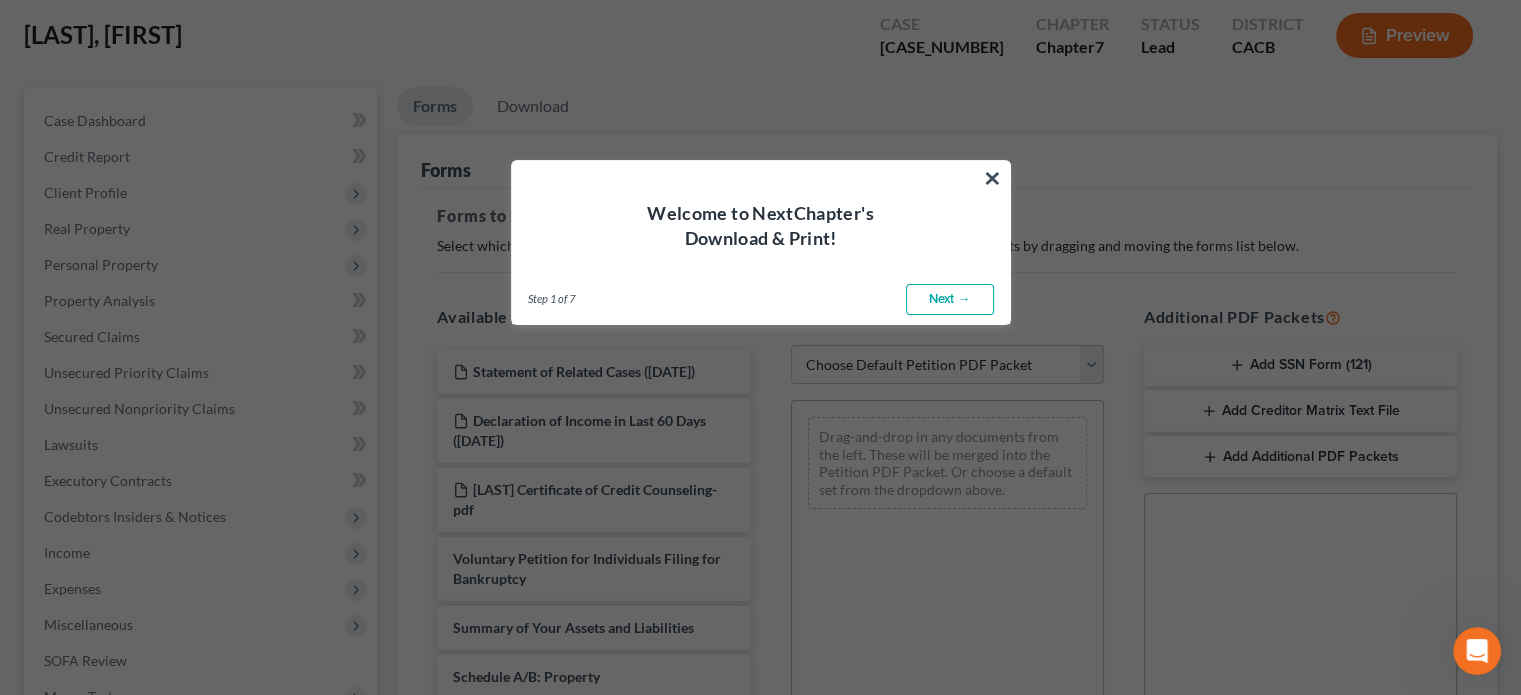scroll, scrollTop: 0, scrollLeft: 0, axis: both 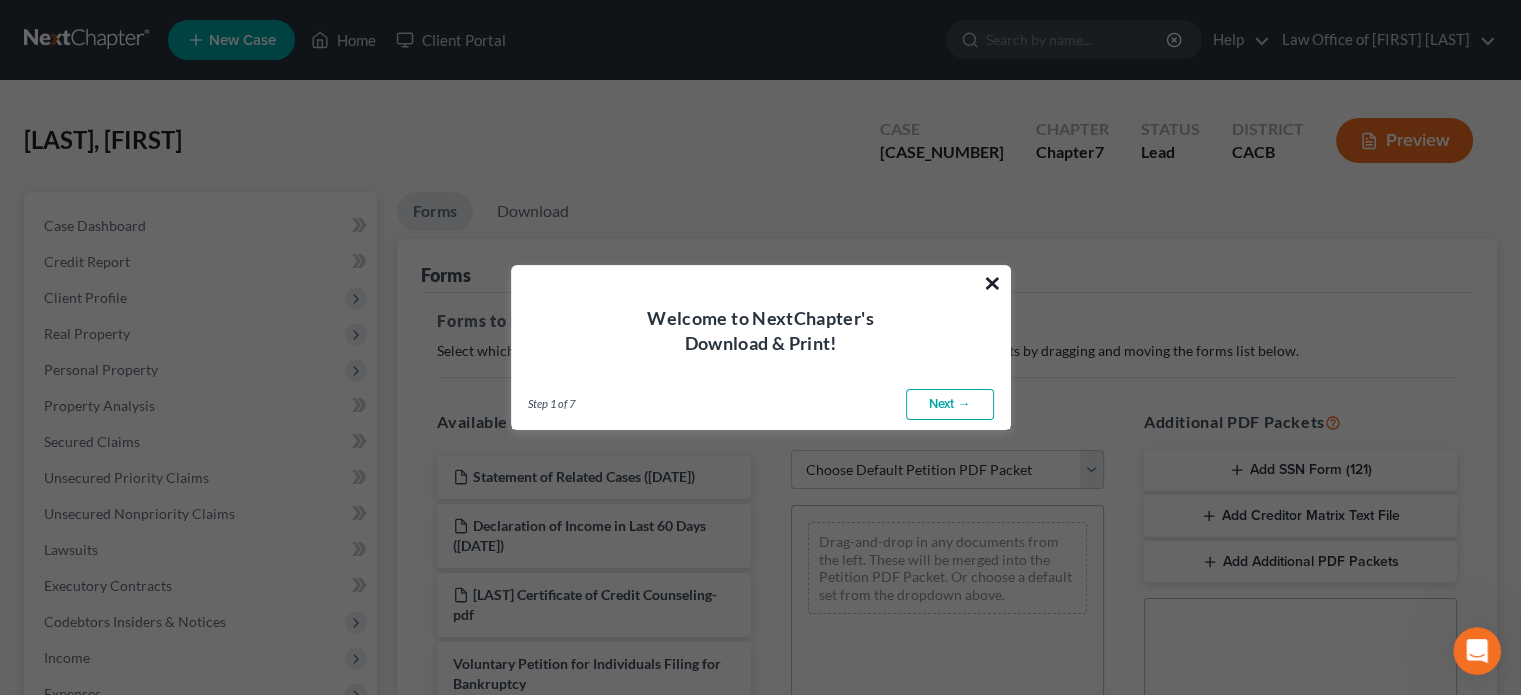 click on "×" at bounding box center (992, 283) 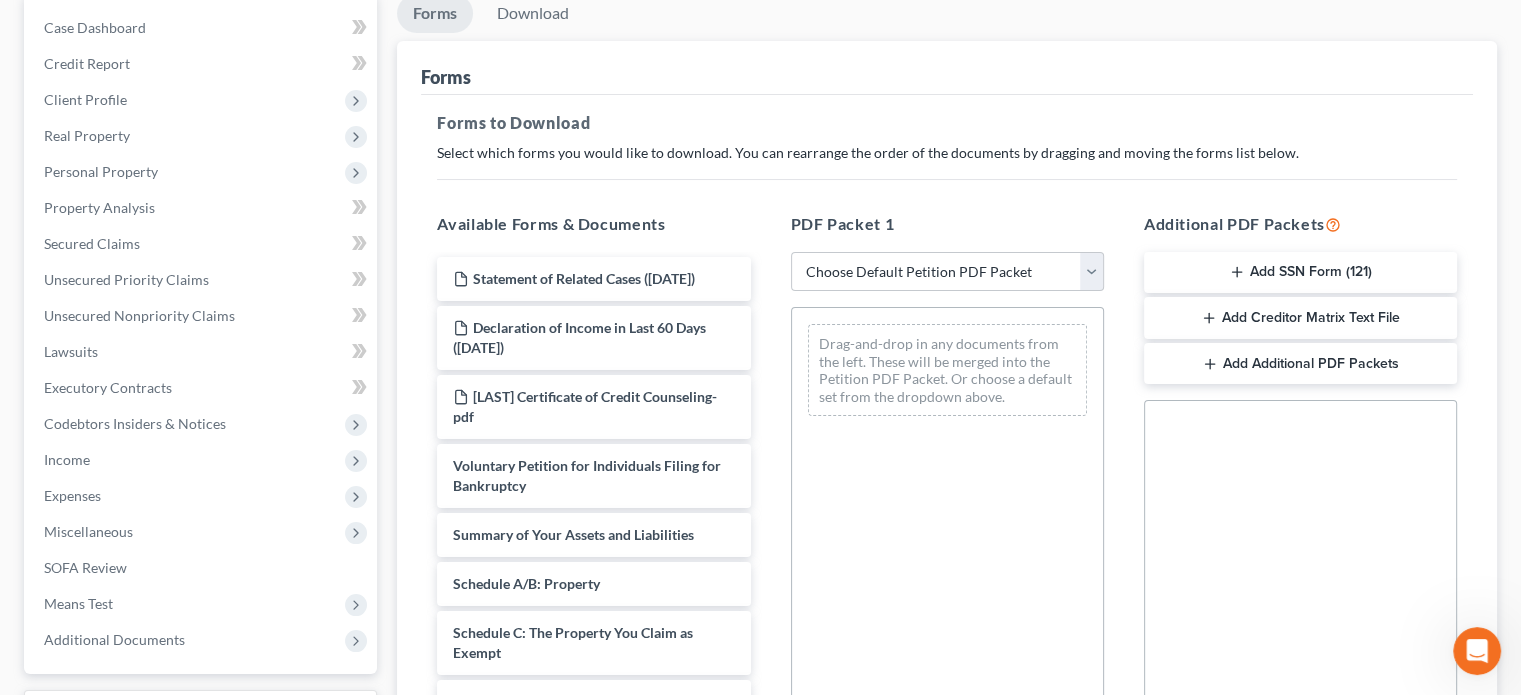 scroll, scrollTop: 200, scrollLeft: 0, axis: vertical 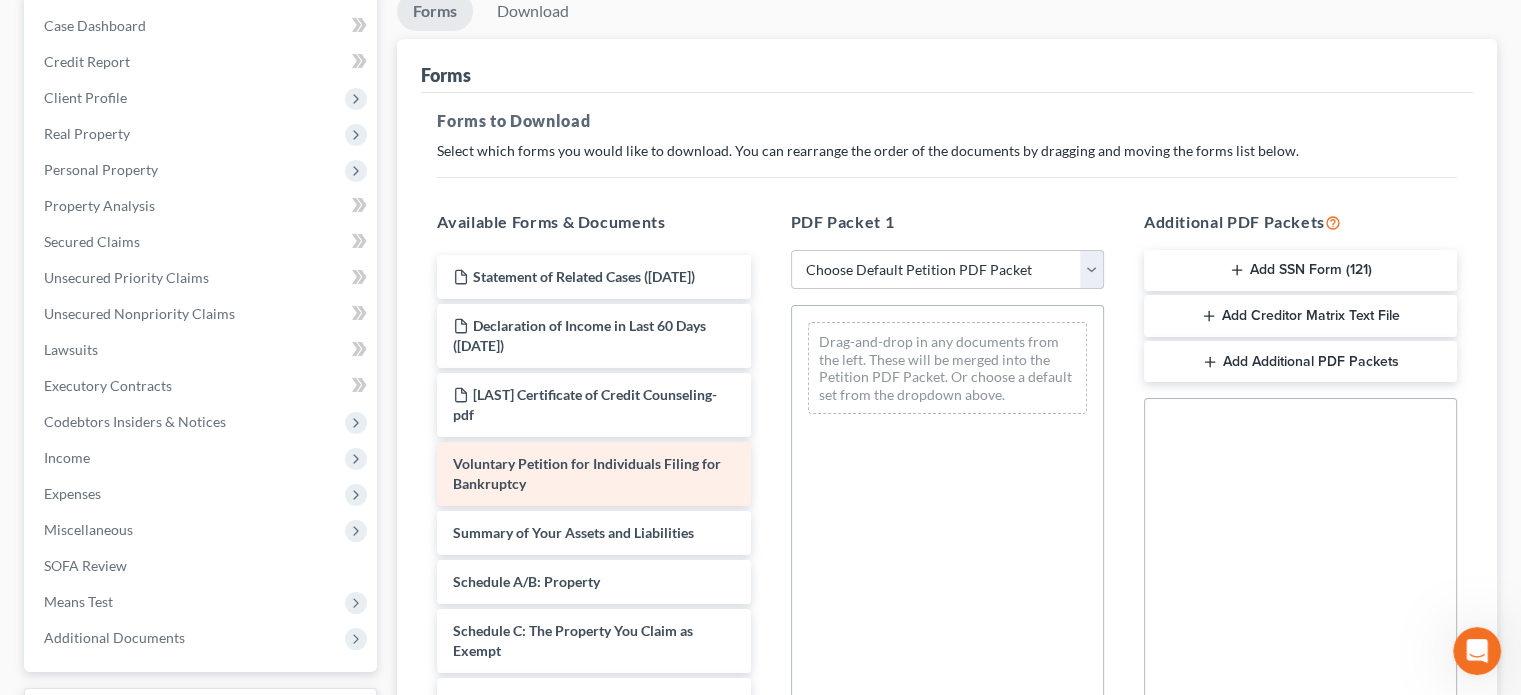 click on "Voluntary Petition for Individuals Filing for Bankruptcy" at bounding box center (593, 474) 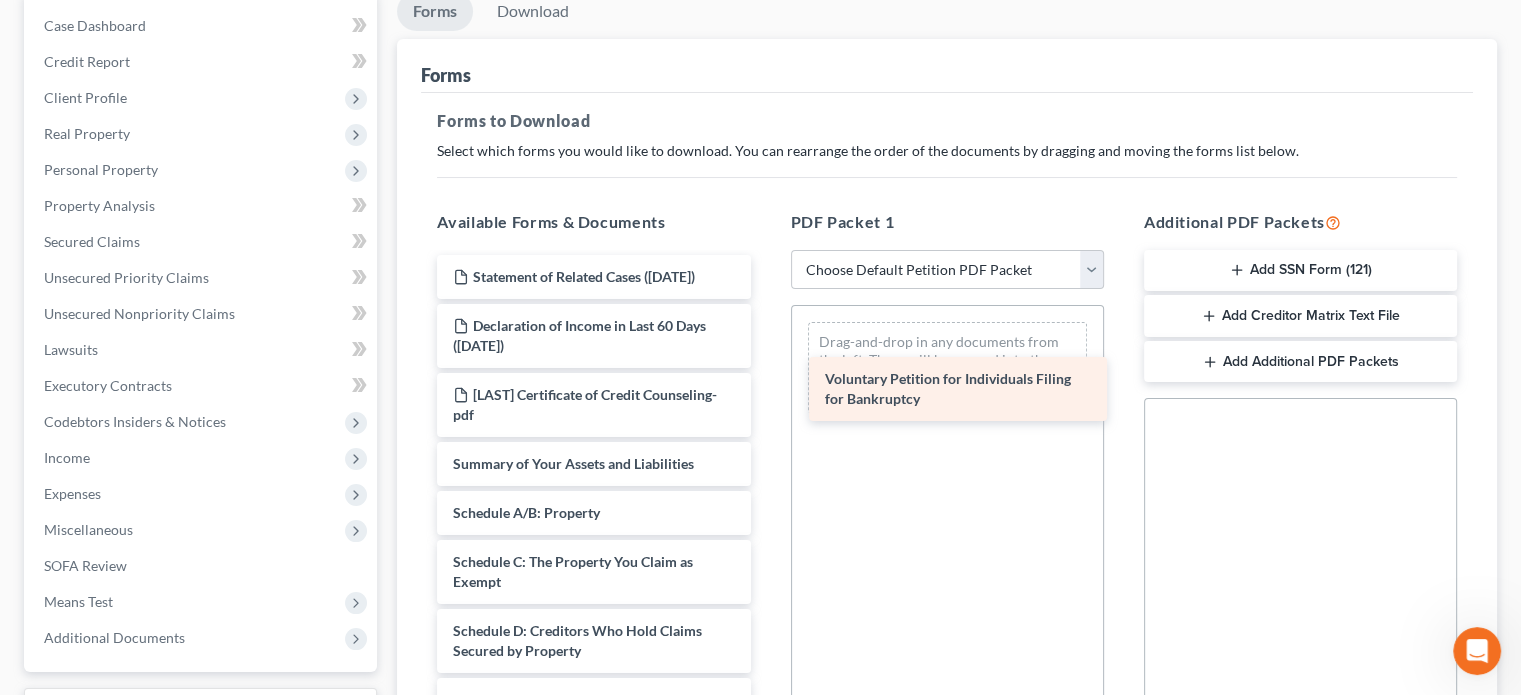 drag, startPoint x: 650, startPoint y: 502, endPoint x: 1022, endPoint y: 400, distance: 385.73047 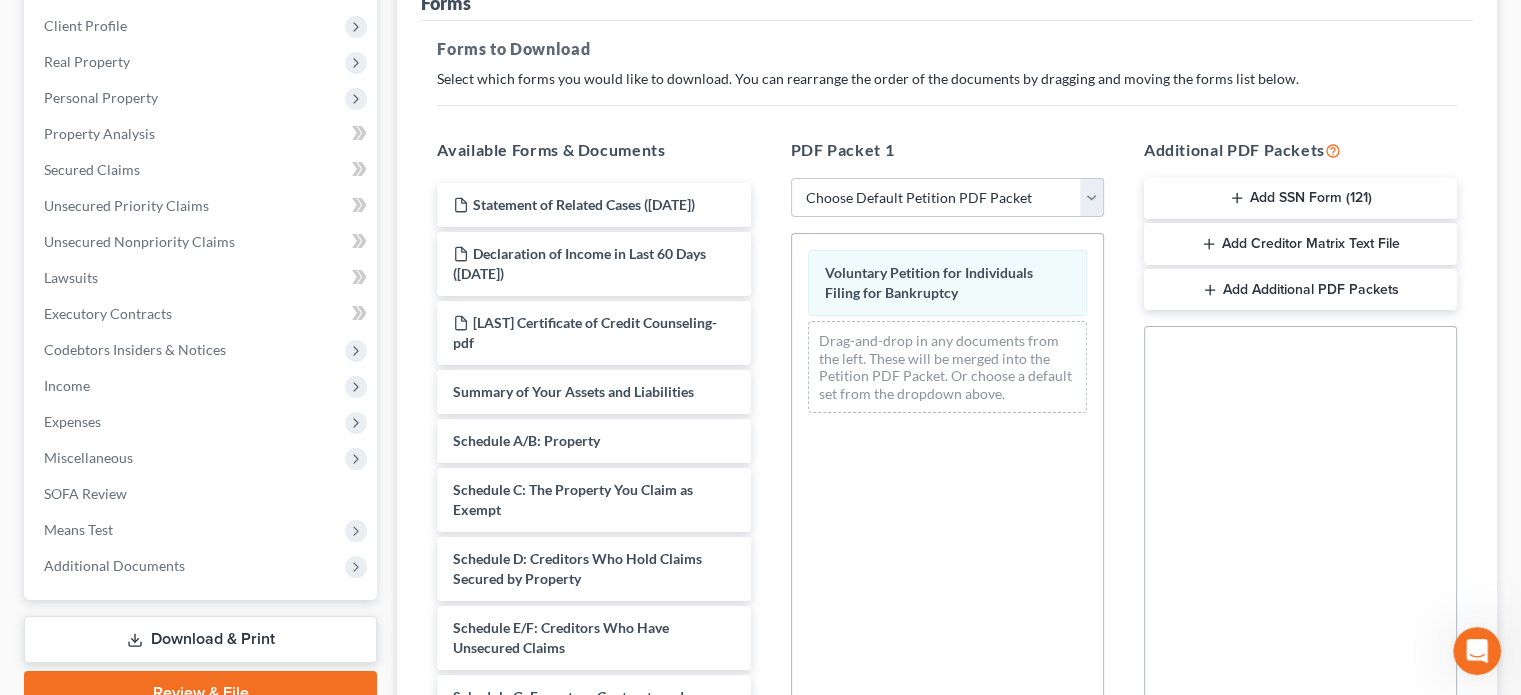scroll, scrollTop: 264, scrollLeft: 0, axis: vertical 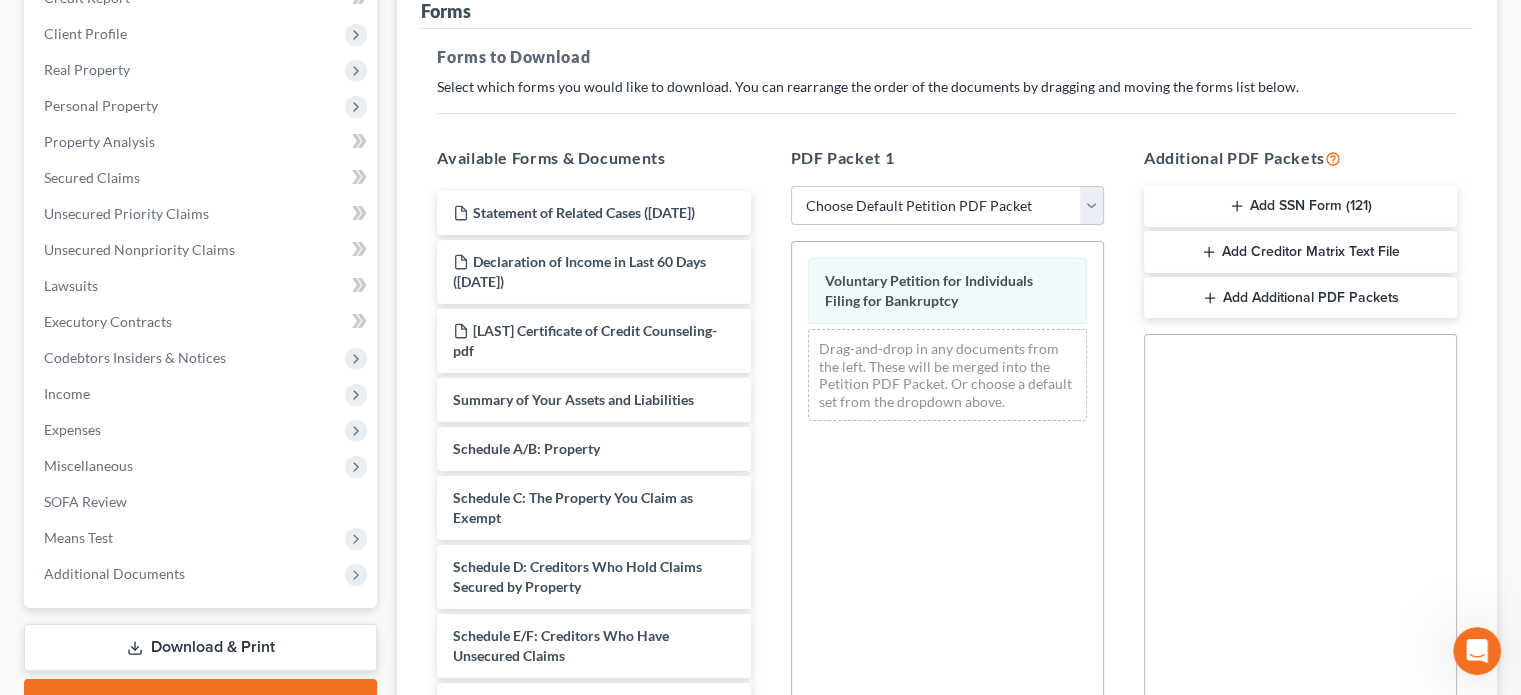 click on "Choose Default Petition PDF Packet Complete Bankruptcy Petition (all forms and schedules) Emergency Filing Forms (Petition and Creditor List Only) Amended Forms Signature Pages Only bk template 1 amended petition template and order of docs test download packet Petition and Schedules in order best order of complete chapter 7 docs" at bounding box center (947, 206) 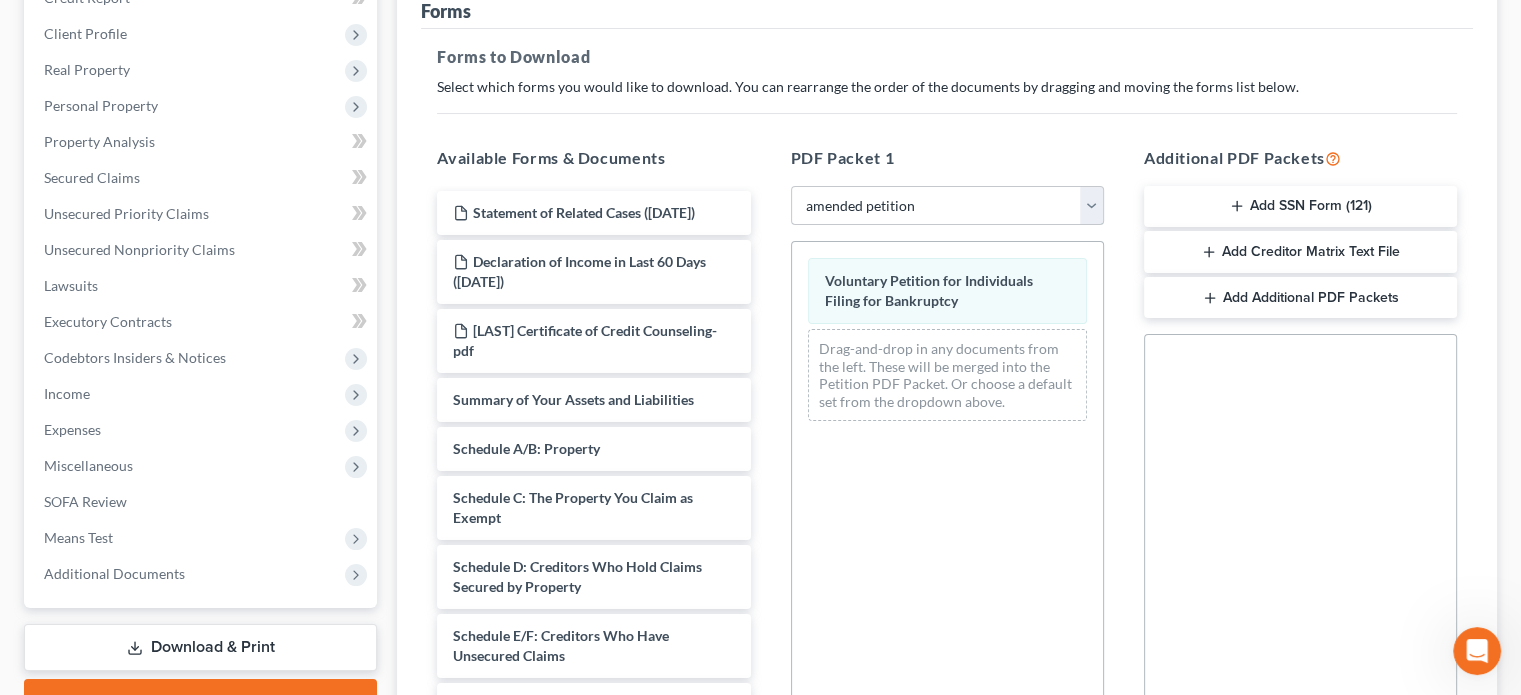 click on "Choose Default Petition PDF Packet Complete Bankruptcy Petition (all forms and schedules) Emergency Filing Forms (Petition and Creditor List Only) Amended Forms Signature Pages Only bk template 1 amended petition template and order of docs test download packet Petition and Schedules in order best order of complete chapter 7 docs" at bounding box center [947, 206] 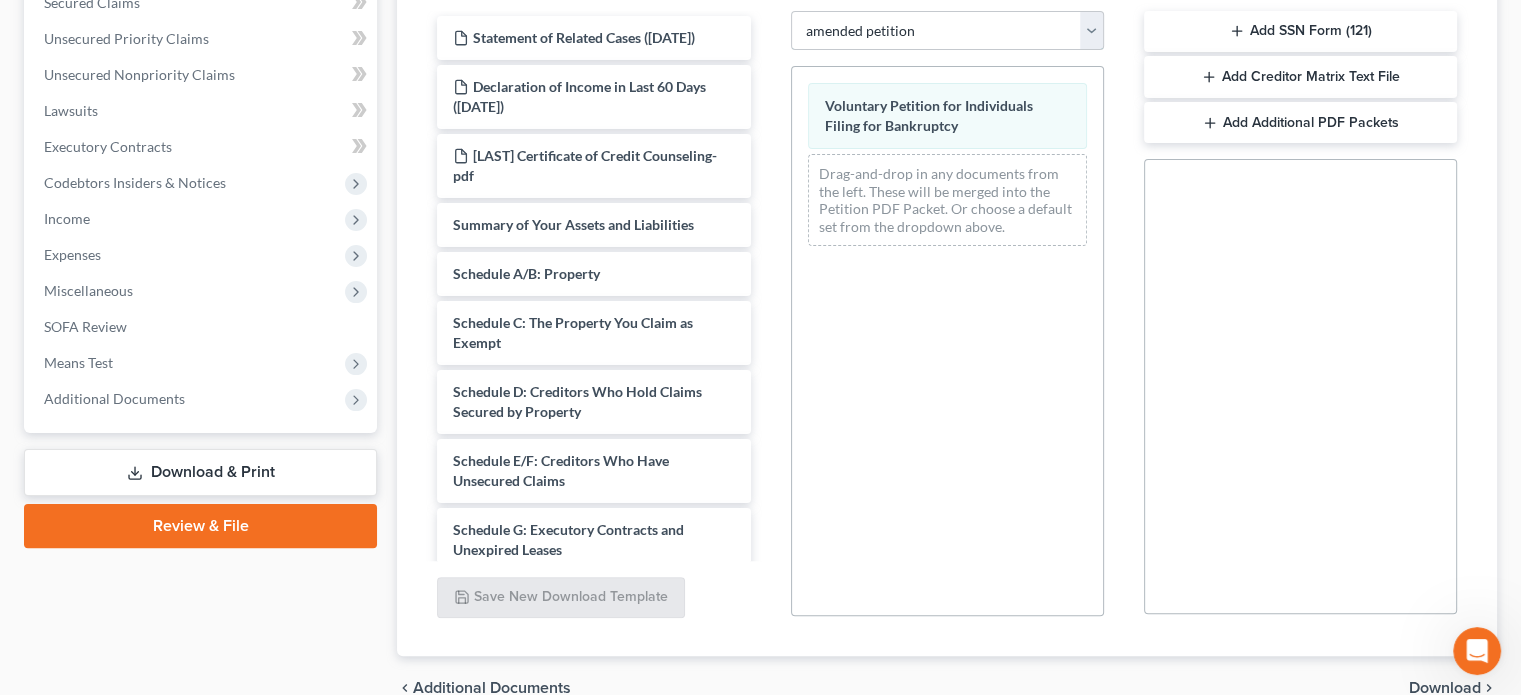 scroll, scrollTop: 538, scrollLeft: 0, axis: vertical 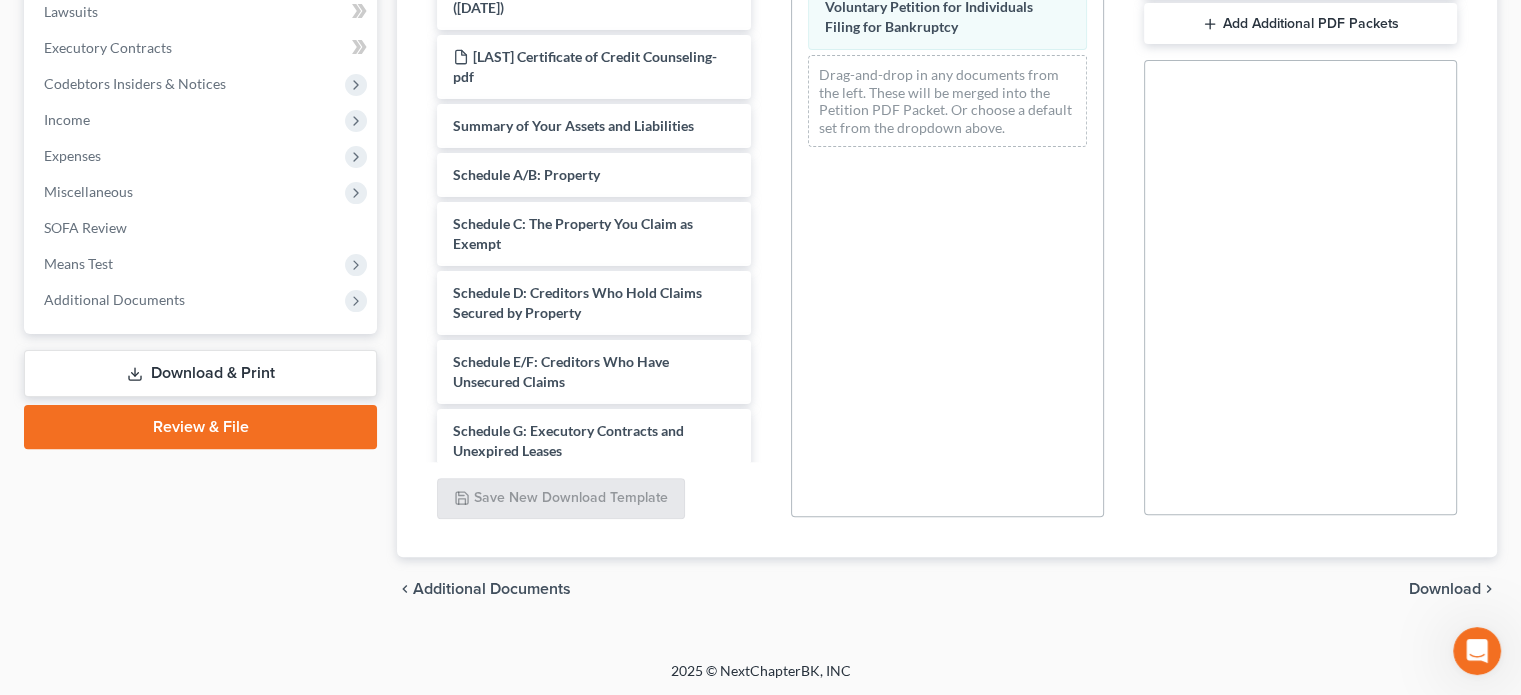 click on "Download" at bounding box center [1445, 589] 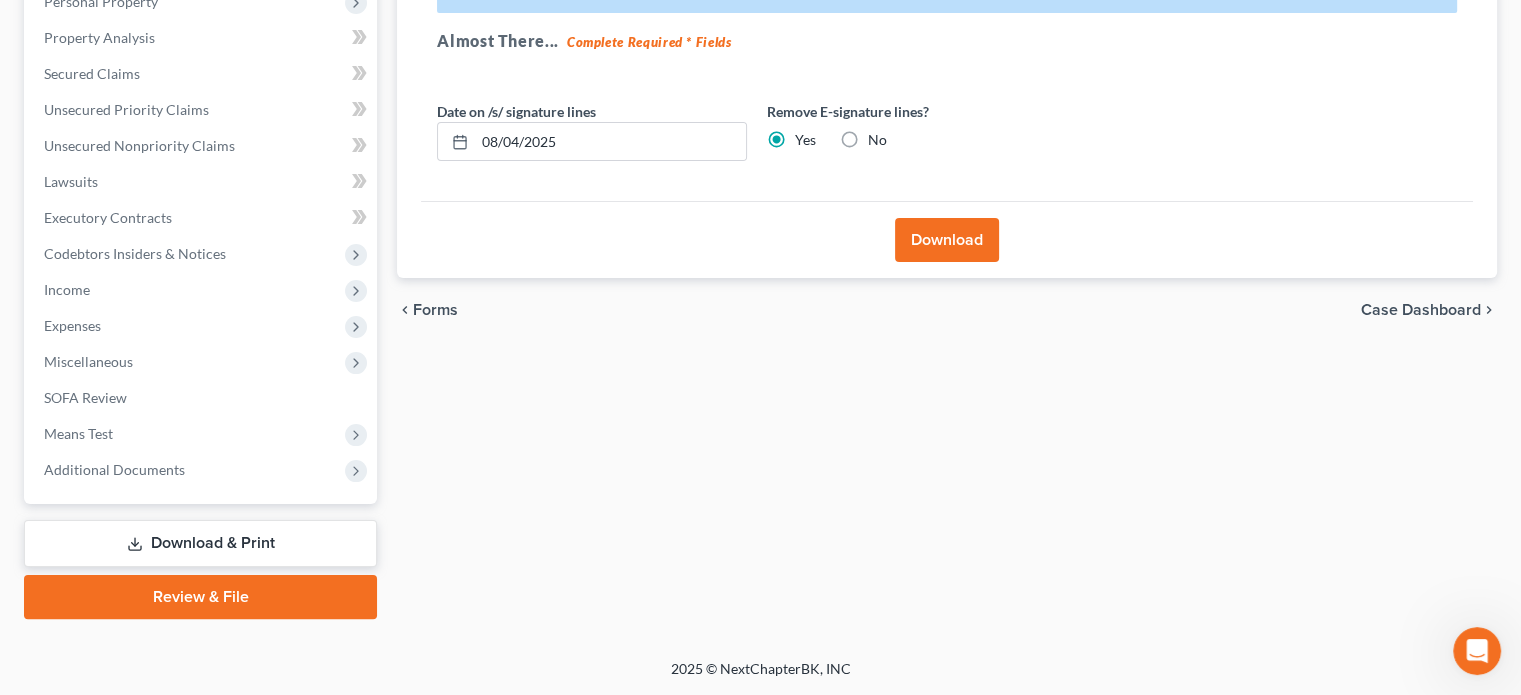scroll, scrollTop: 366, scrollLeft: 0, axis: vertical 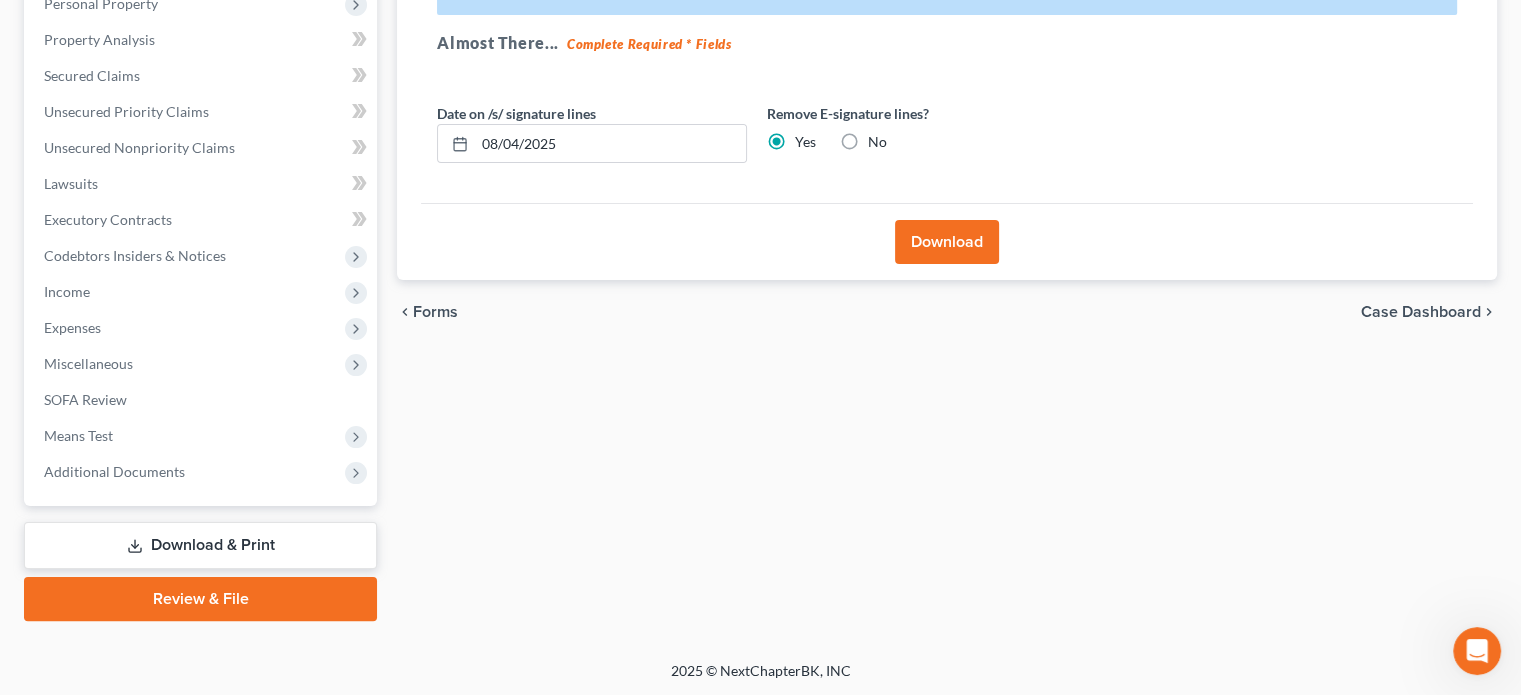 click on "Download" at bounding box center (947, 242) 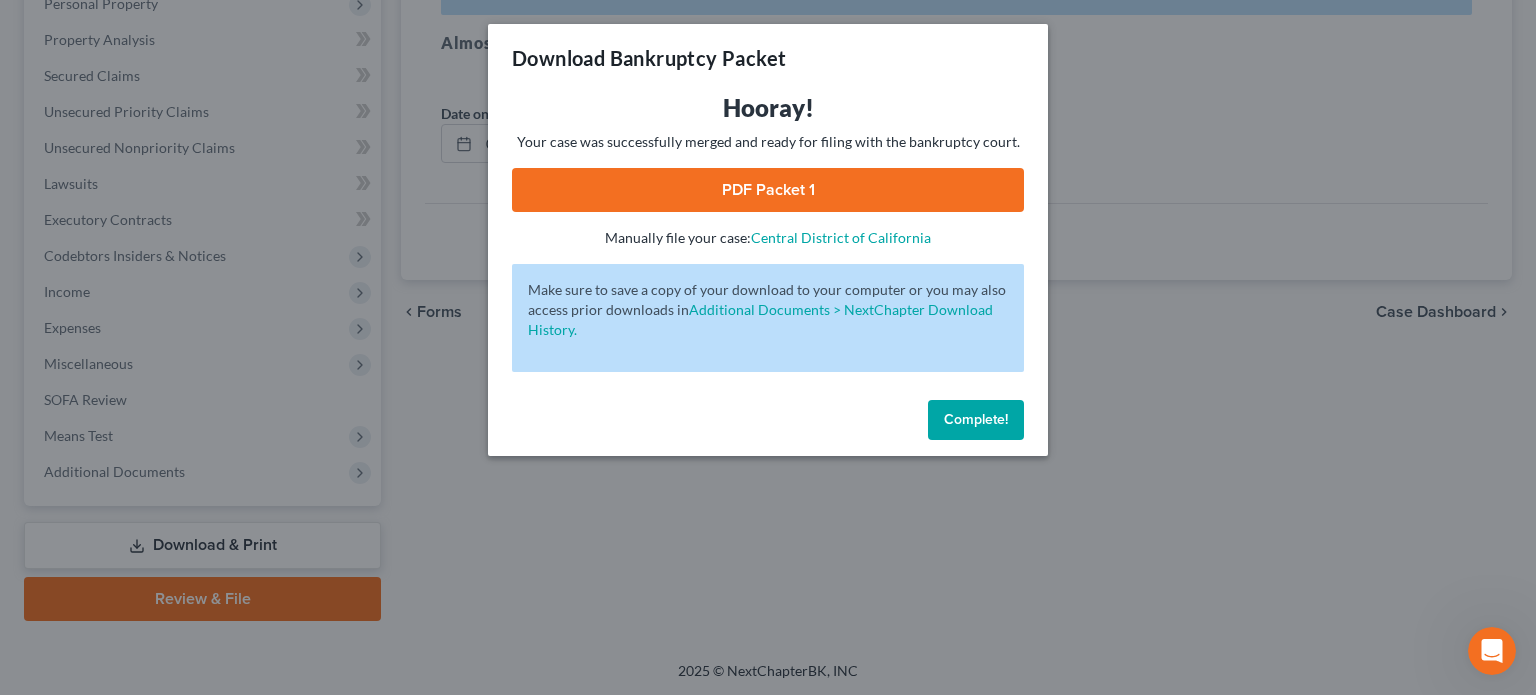 click on "Complete!" at bounding box center (976, 419) 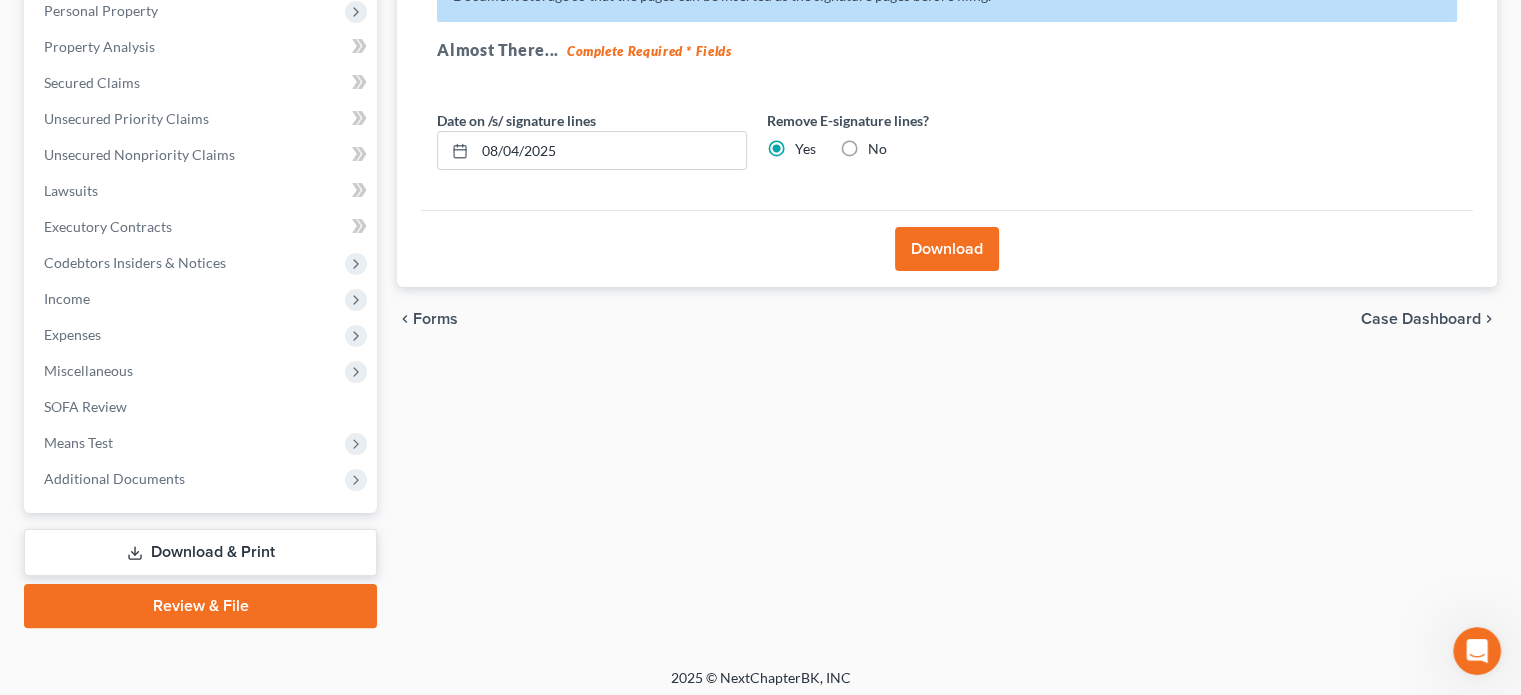 scroll, scrollTop: 366, scrollLeft: 0, axis: vertical 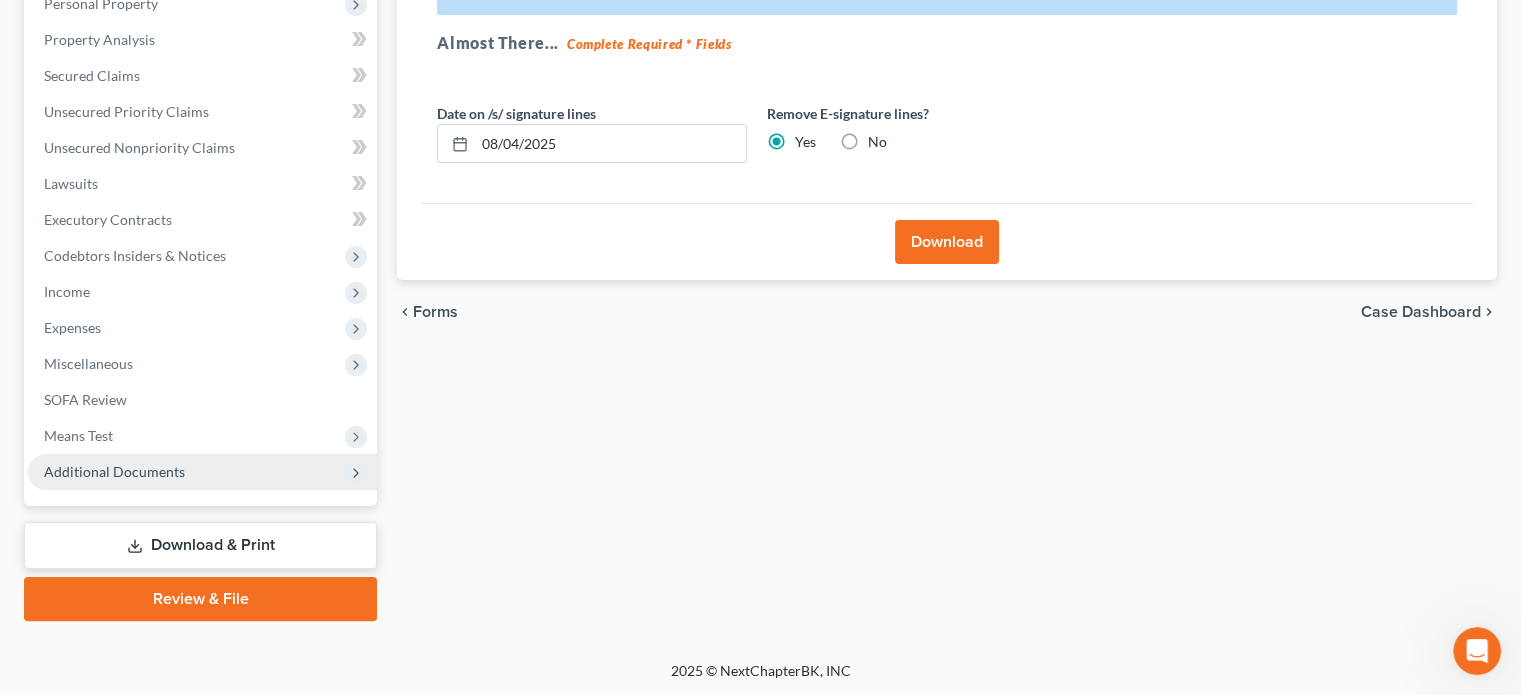 click on "Additional Documents" at bounding box center [202, 472] 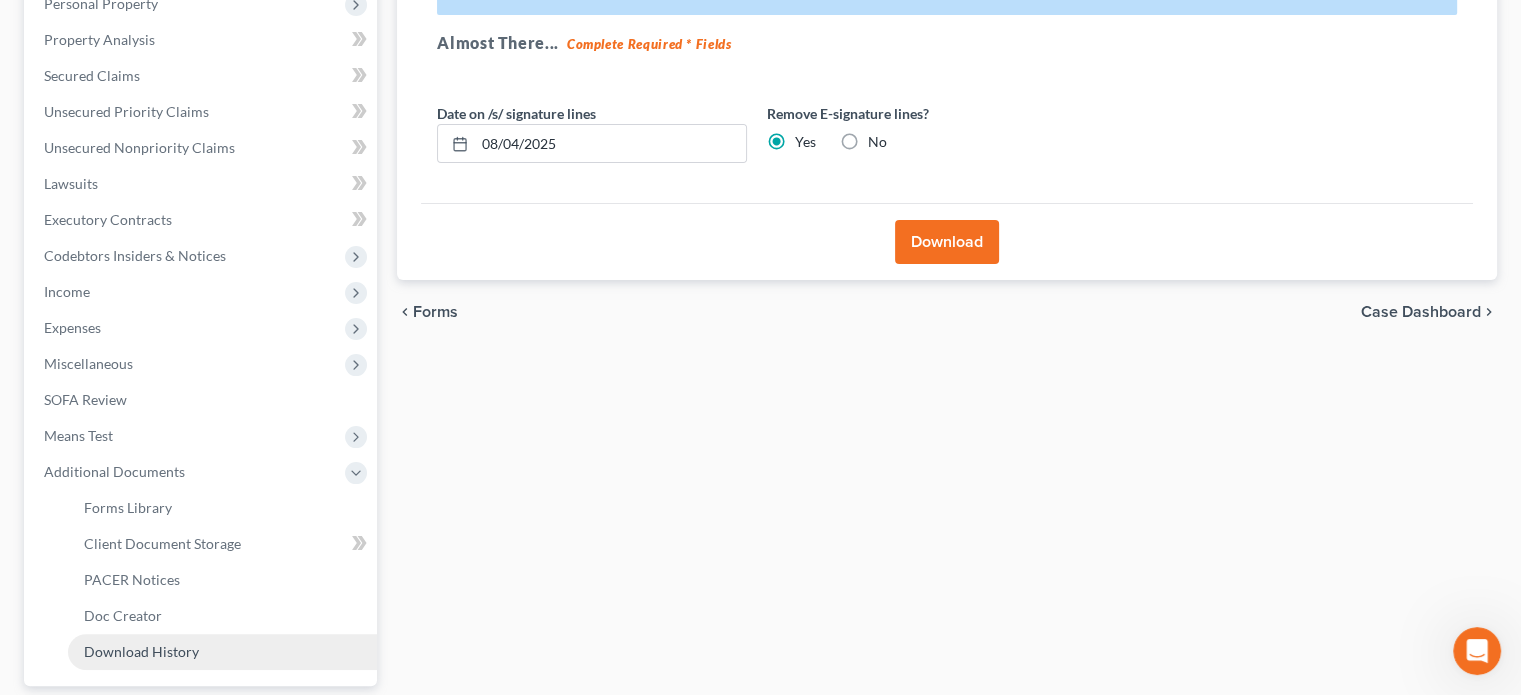 click on "Download History" at bounding box center (141, 651) 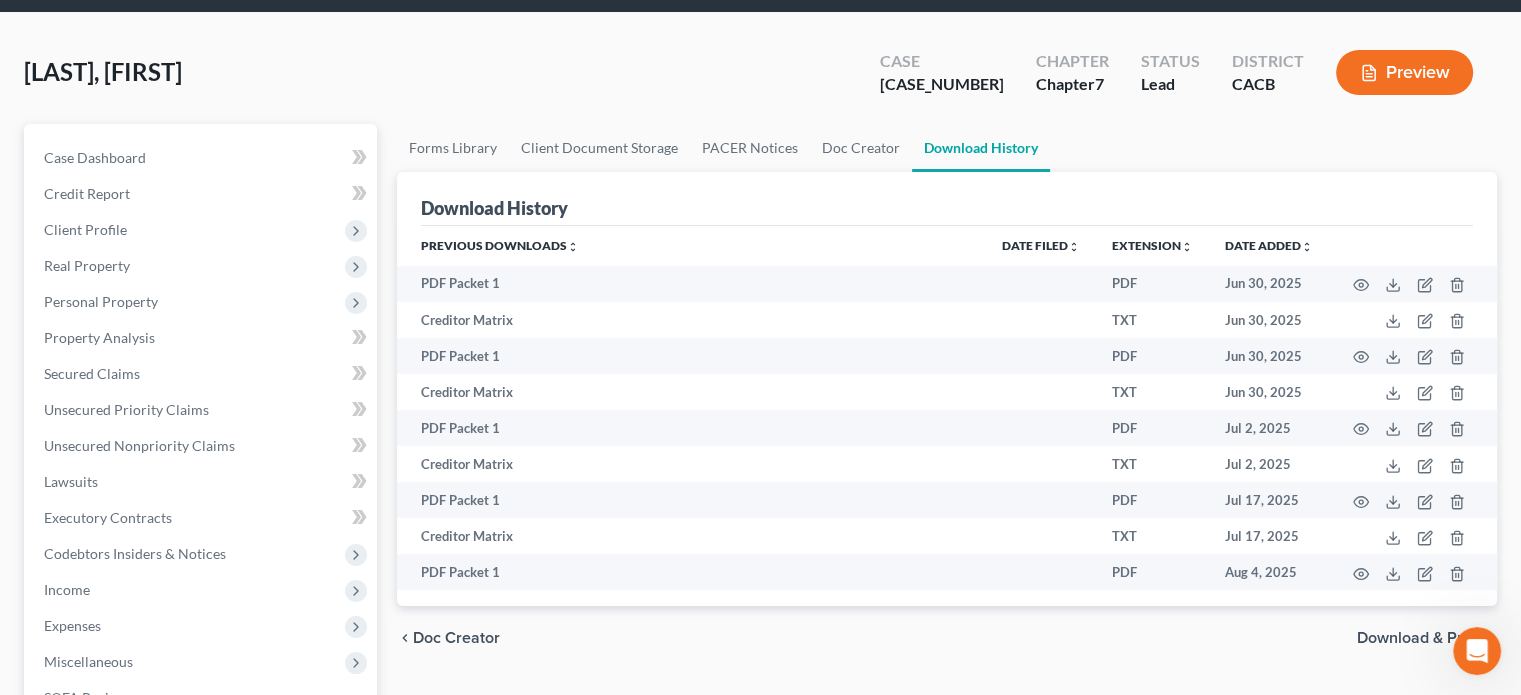 scroll, scrollTop: 0, scrollLeft: 0, axis: both 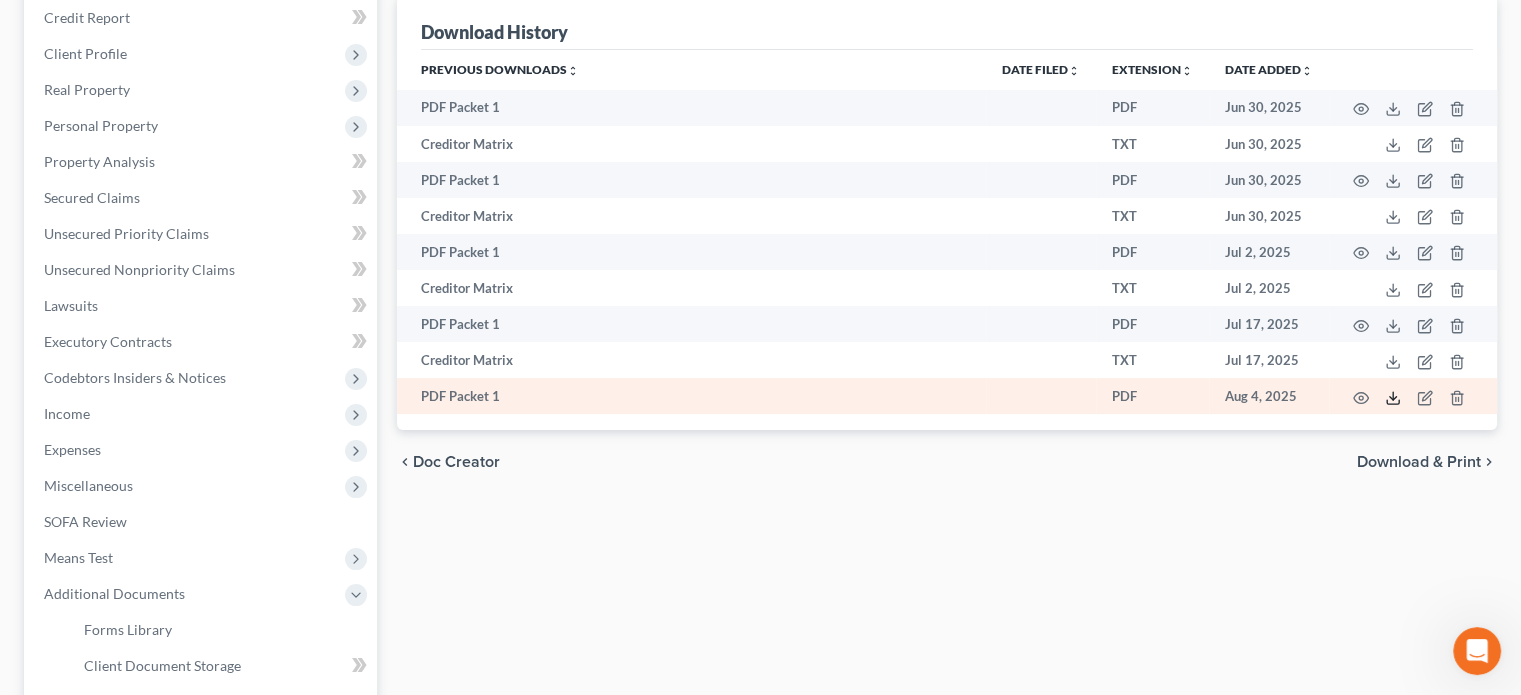 click 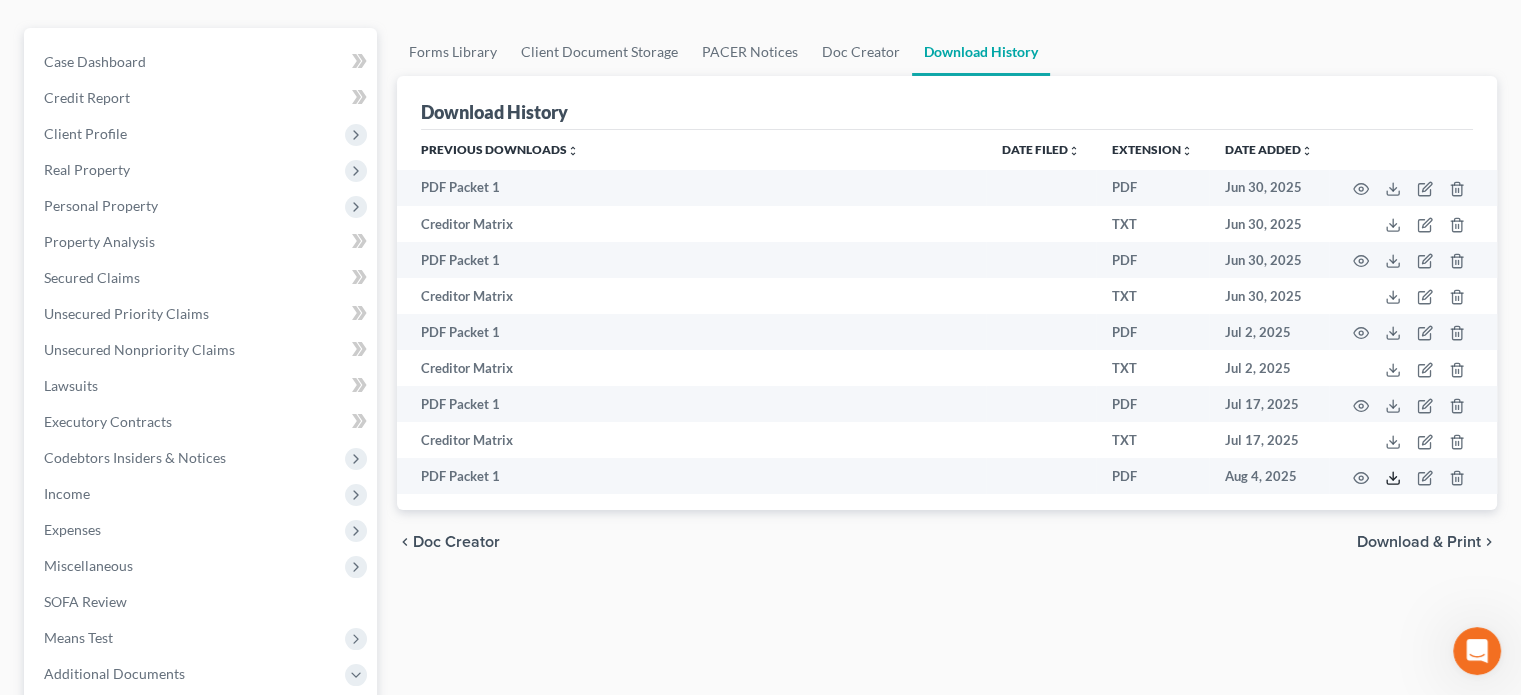scroll, scrollTop: 100, scrollLeft: 0, axis: vertical 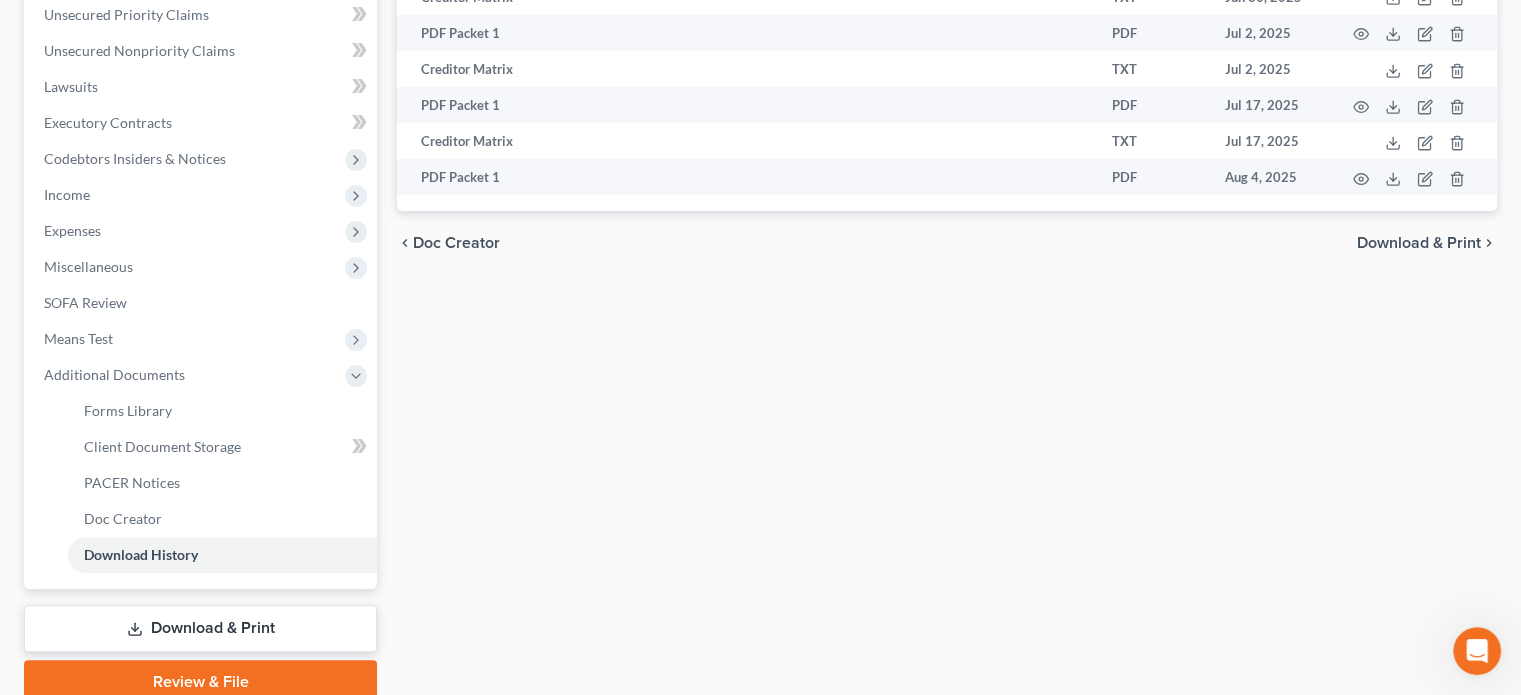 click on "Download & Print" at bounding box center (200, 628) 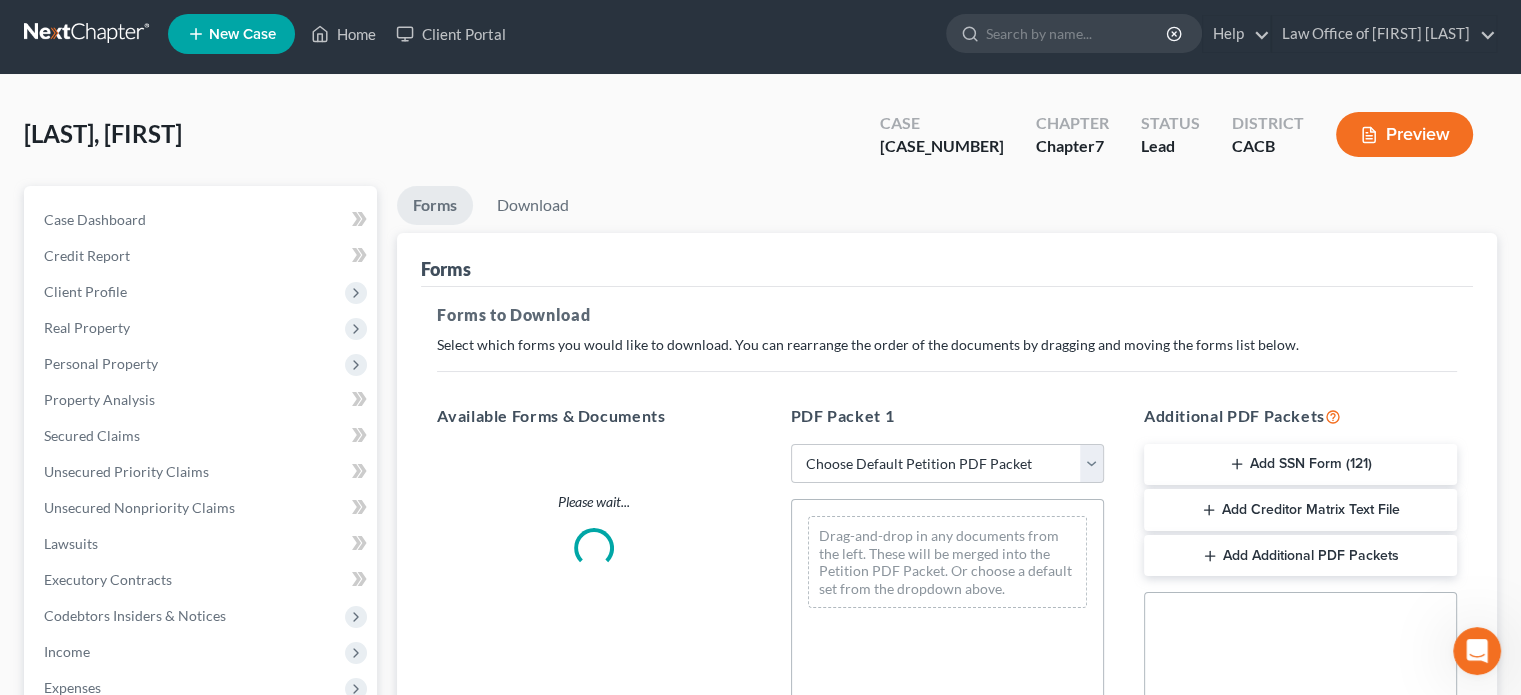 scroll, scrollTop: 0, scrollLeft: 0, axis: both 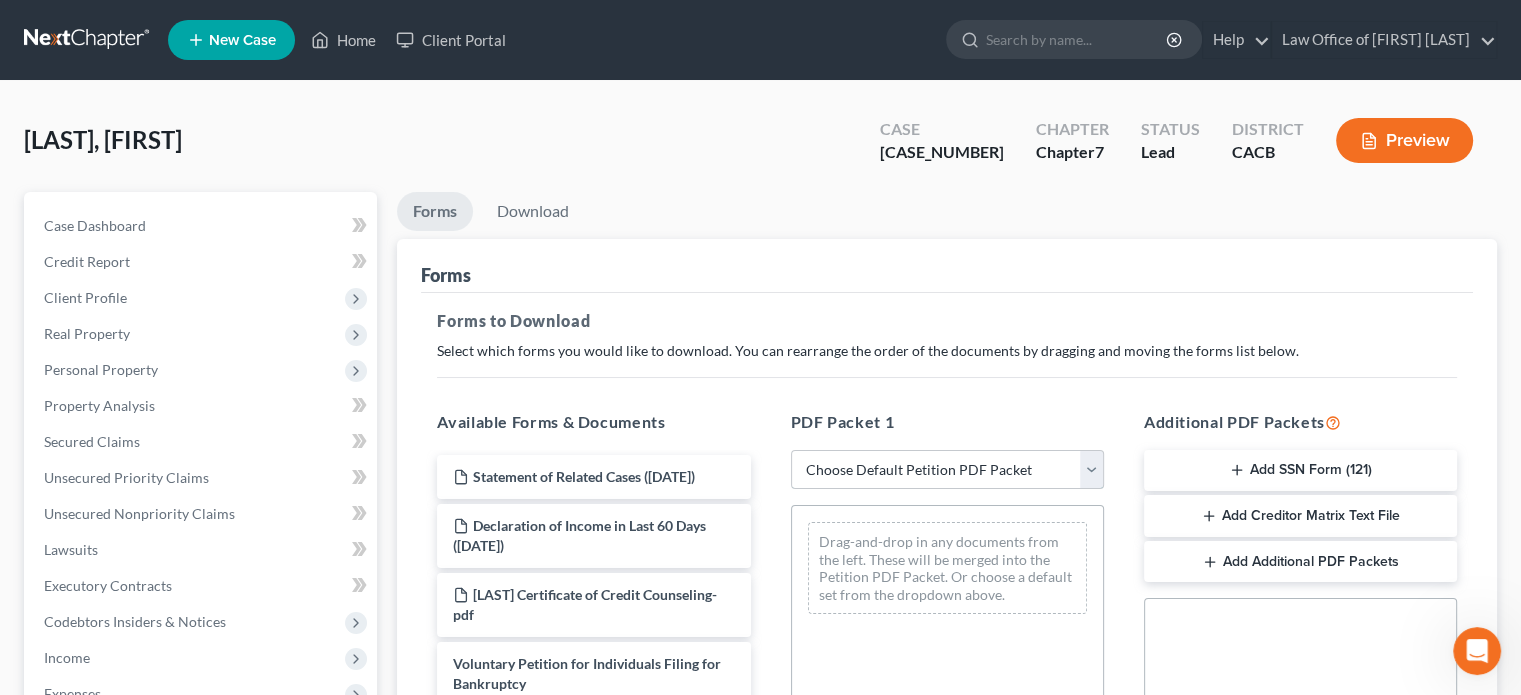click on "Choose Default Petition PDF Packet Complete Bankruptcy Petition (all forms and schedules) Emergency Filing Forms (Petition and Creditor List Only) Amended Forms Signature Pages Only bk template 1 amended petition template and order of docs test download packet Petition and Schedules in order best order of complete chapter 7 docs" at bounding box center (947, 470) 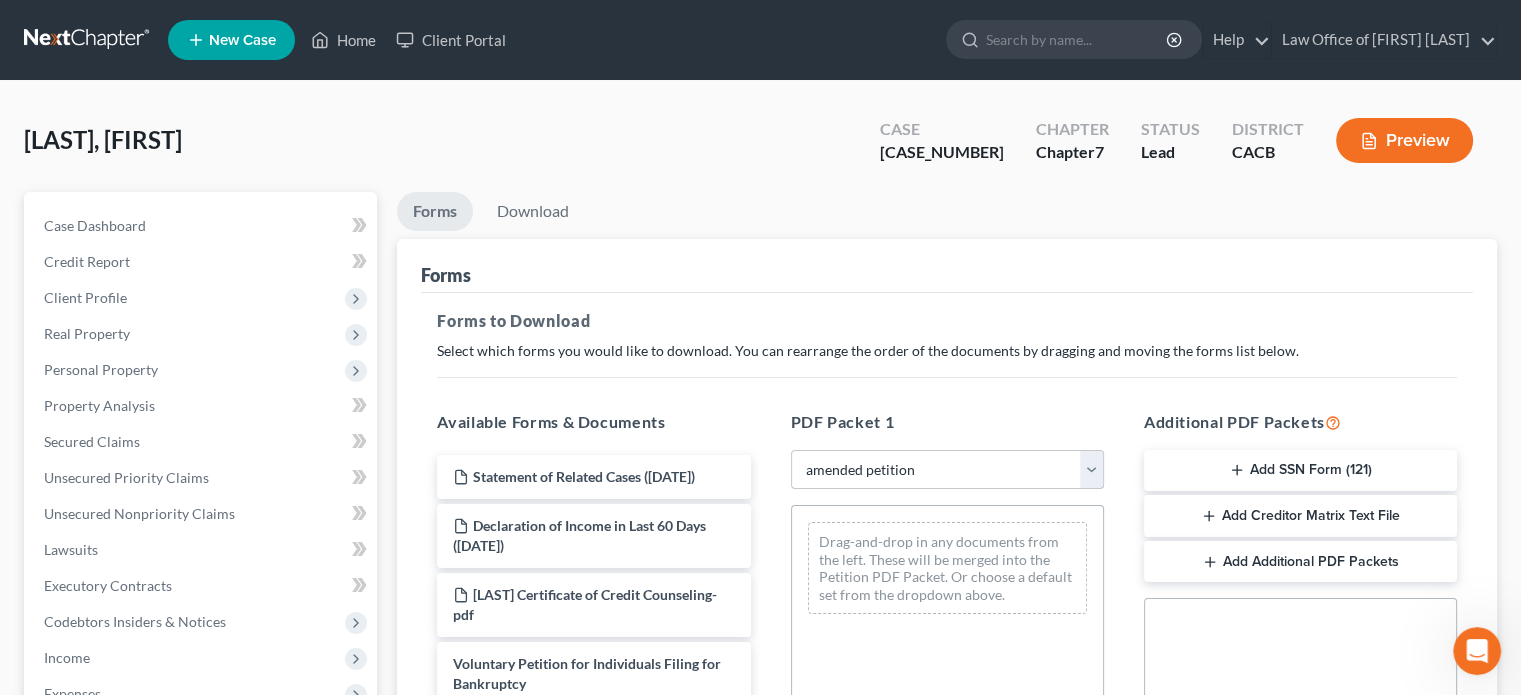 click on "Choose Default Petition PDF Packet Complete Bankruptcy Petition (all forms and schedules) Emergency Filing Forms (Petition and Creditor List Only) Amended Forms Signature Pages Only bk template 1 amended petition template and order of docs test download packet Petition and Schedules in order best order of complete chapter 7 docs" at bounding box center (947, 470) 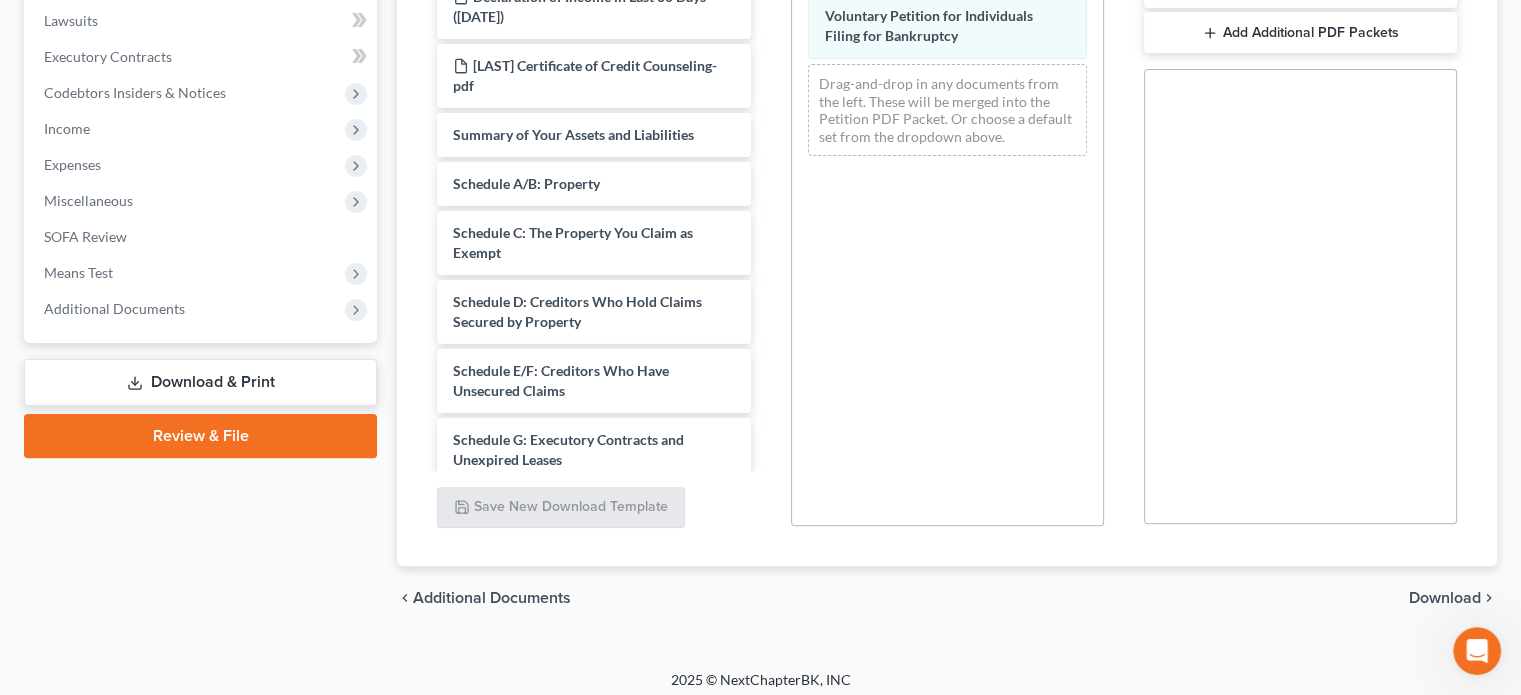 scroll, scrollTop: 538, scrollLeft: 0, axis: vertical 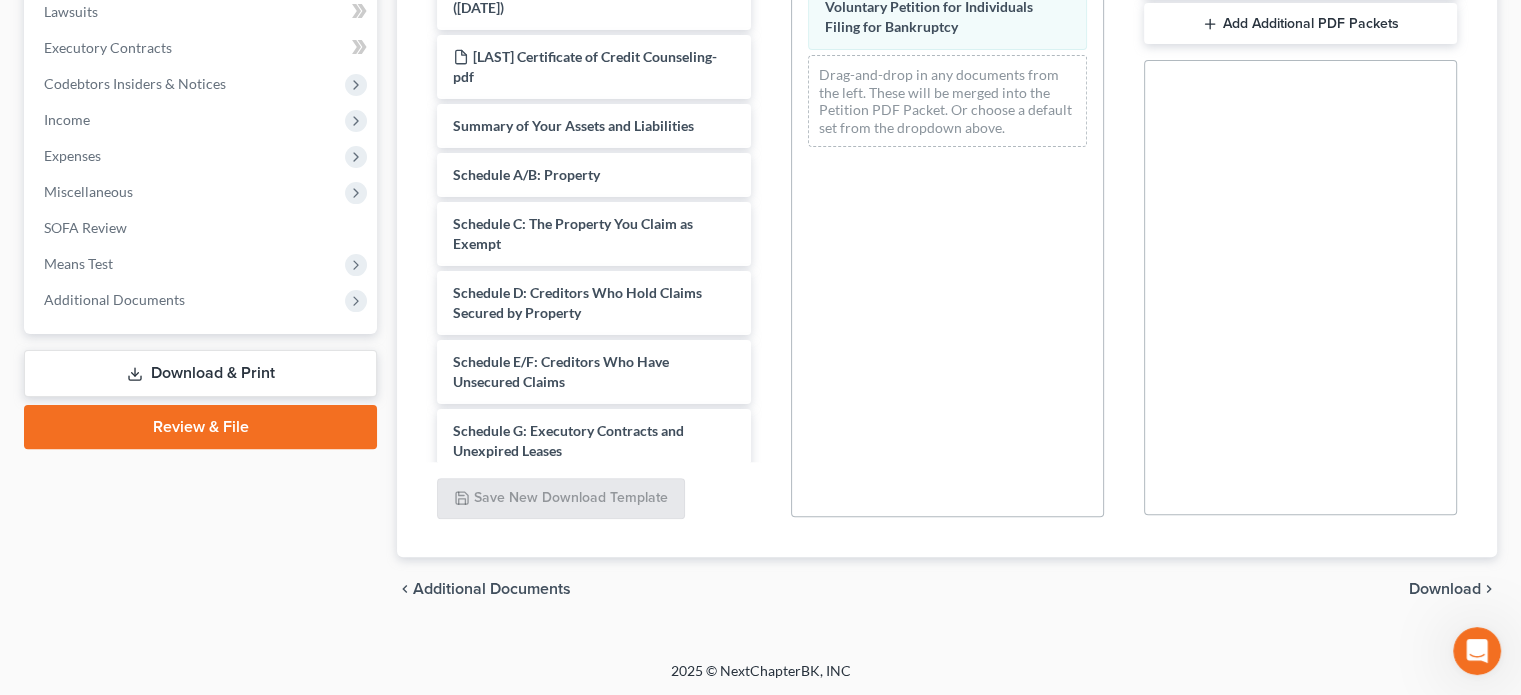 click on "Download" at bounding box center [1445, 589] 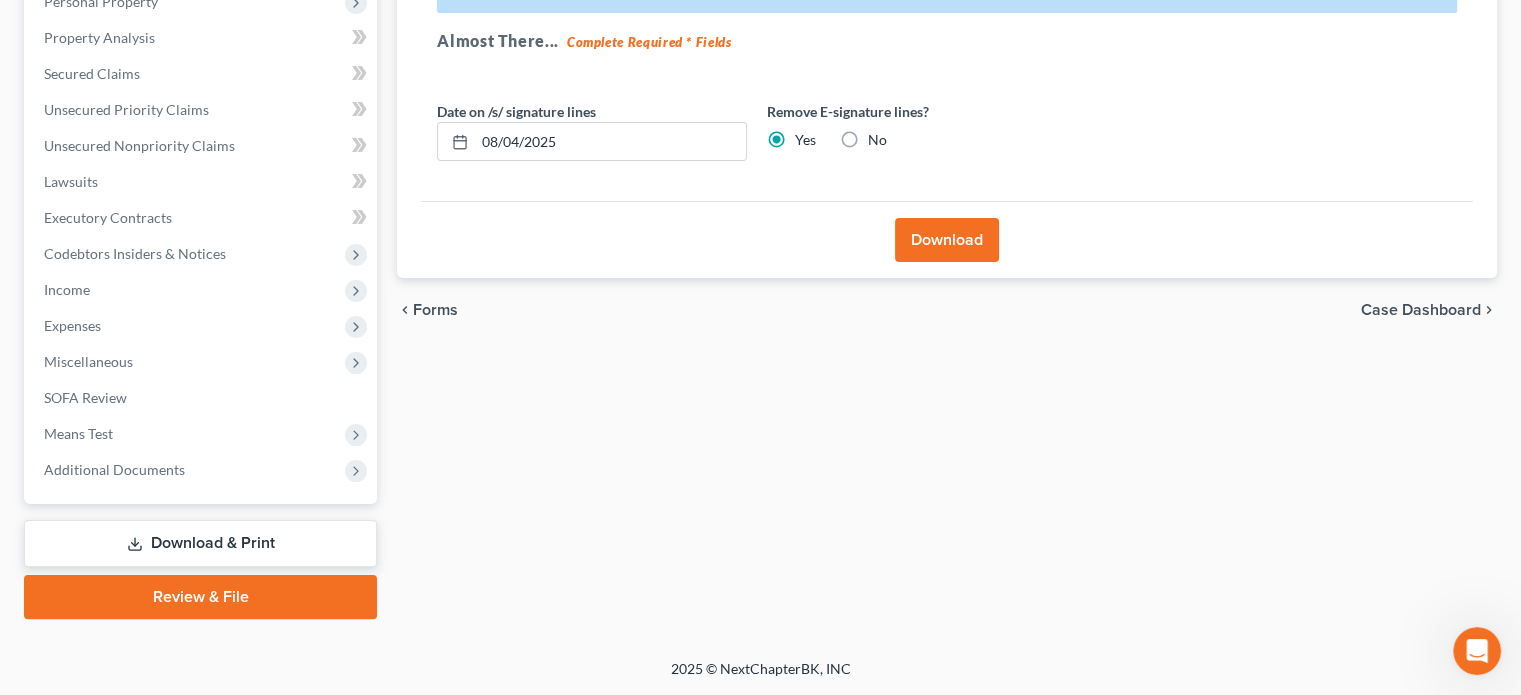 scroll, scrollTop: 366, scrollLeft: 0, axis: vertical 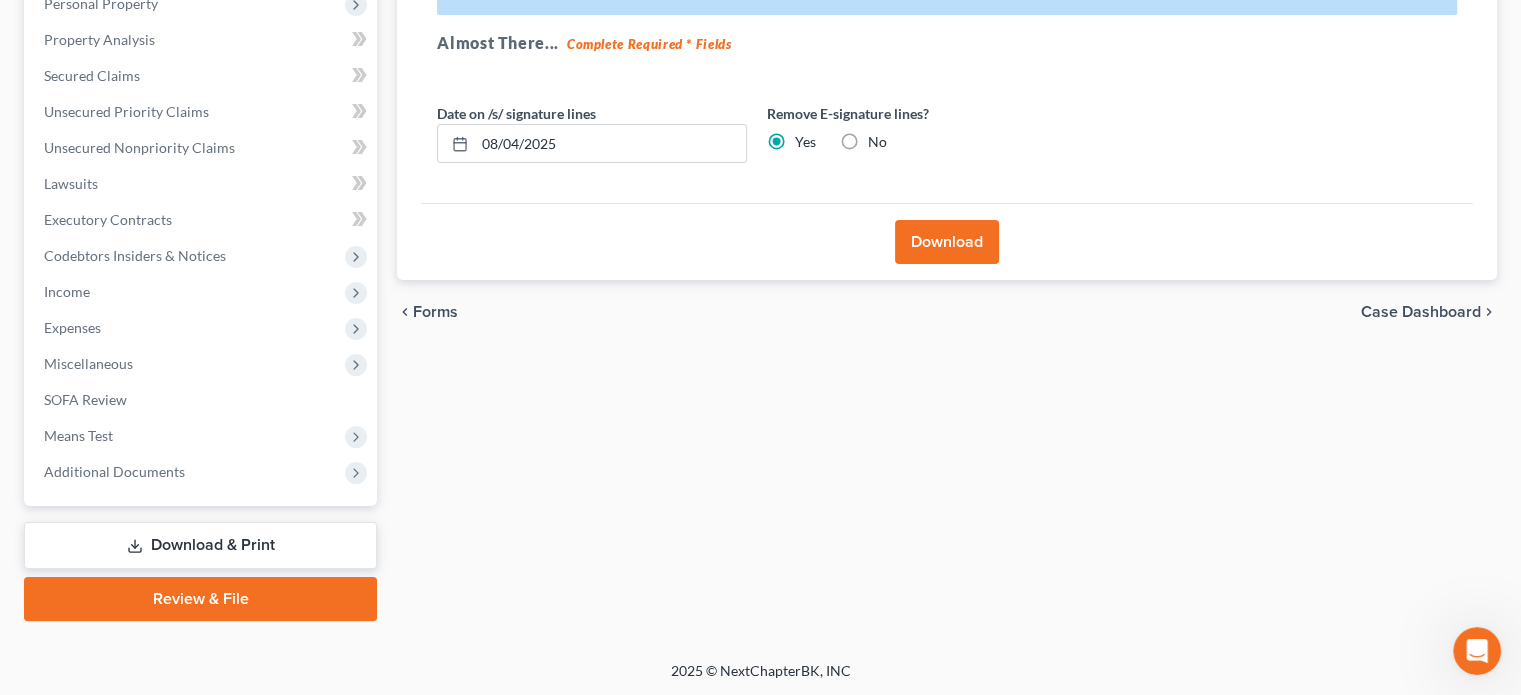 click on "Download" at bounding box center (947, 242) 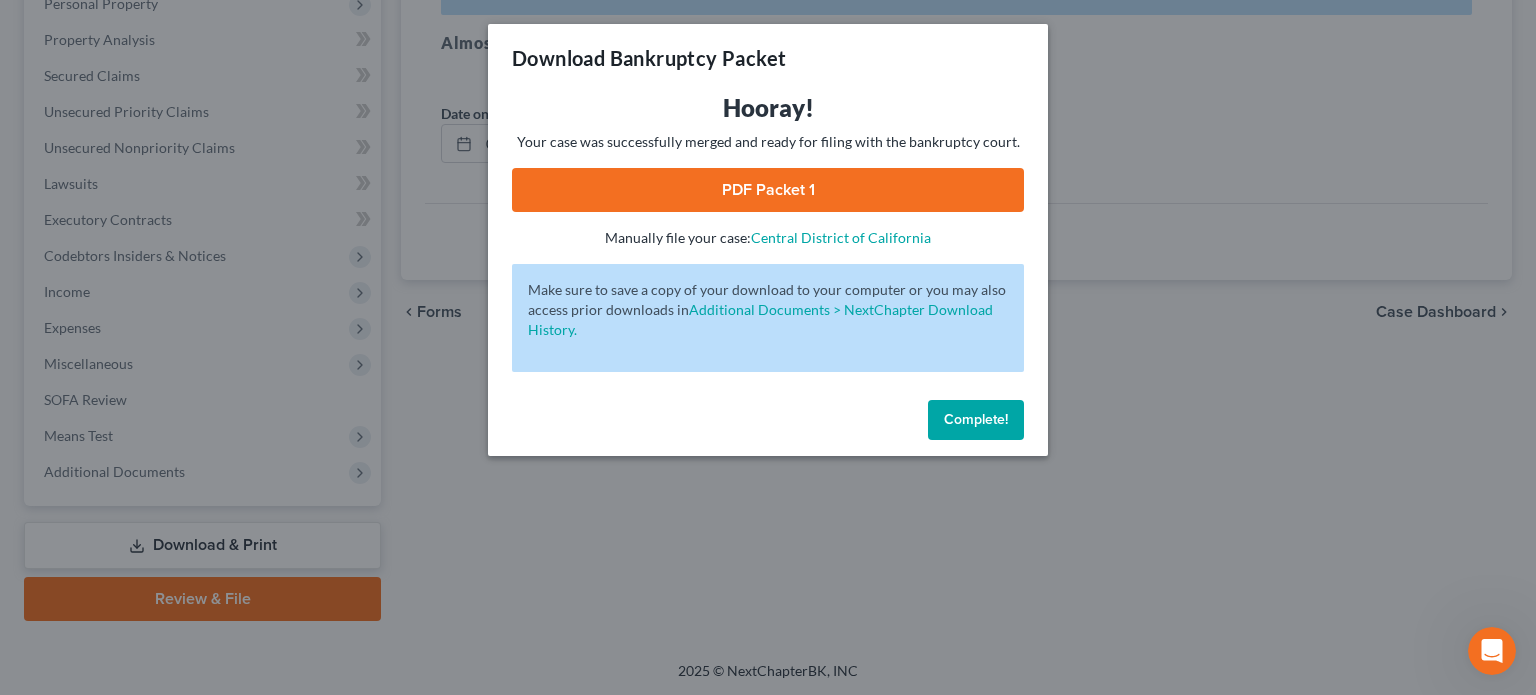 click on "Complete!" at bounding box center [976, 419] 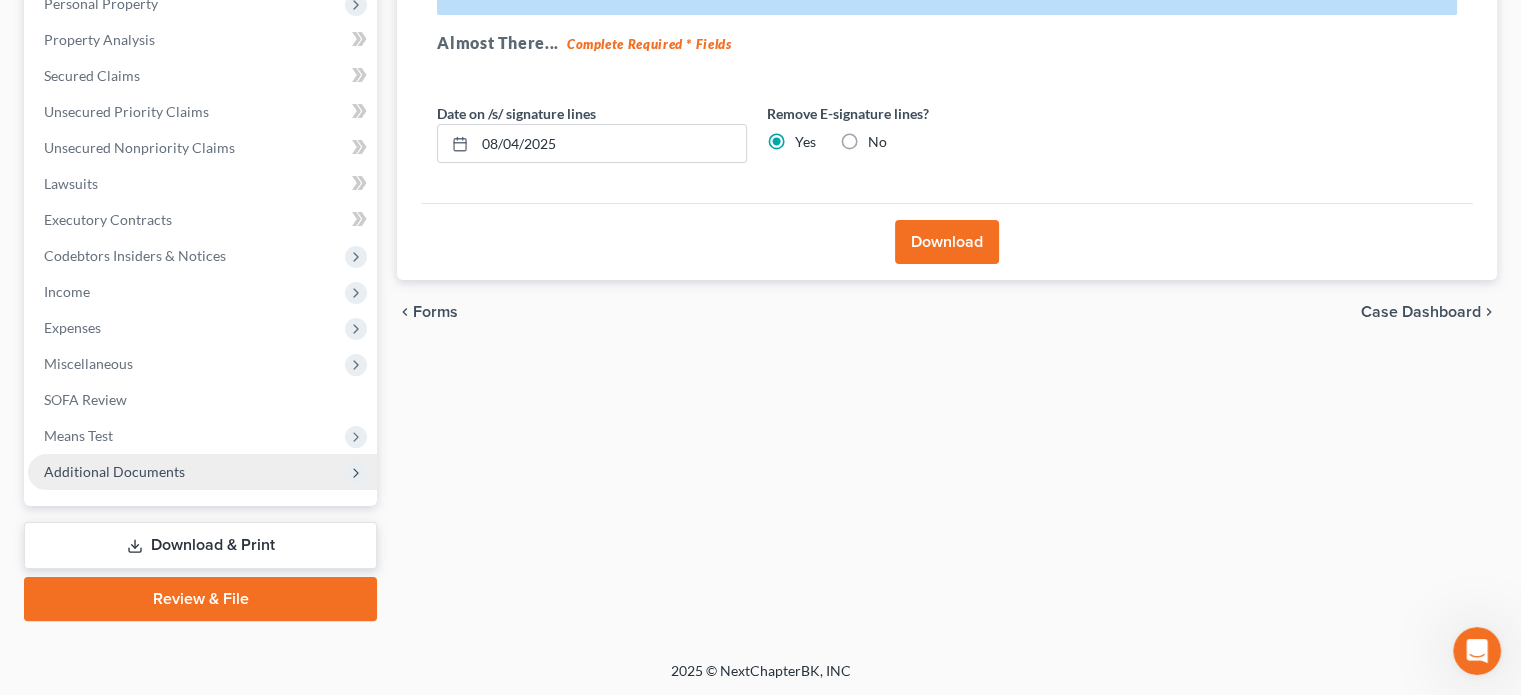 click on "Additional Documents" at bounding box center (202, 472) 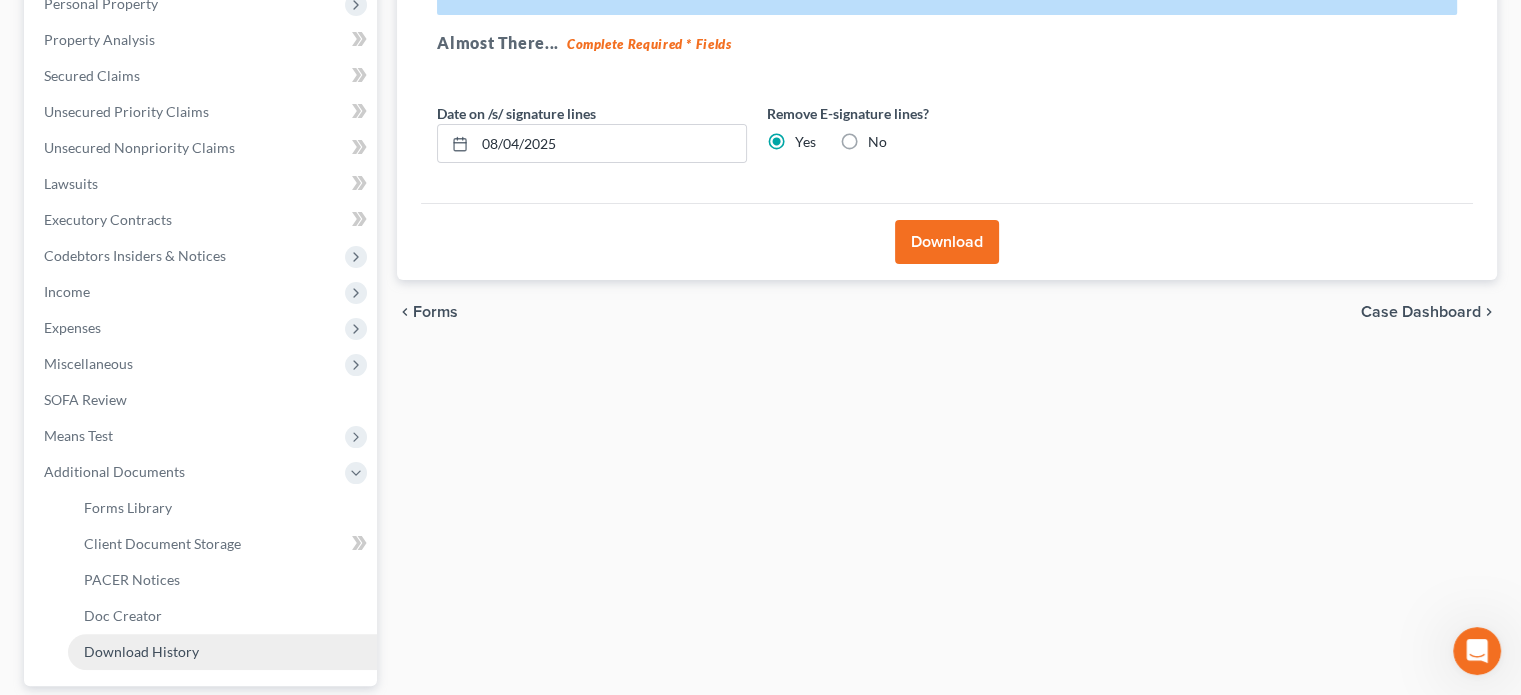 click on "Download History" at bounding box center [222, 652] 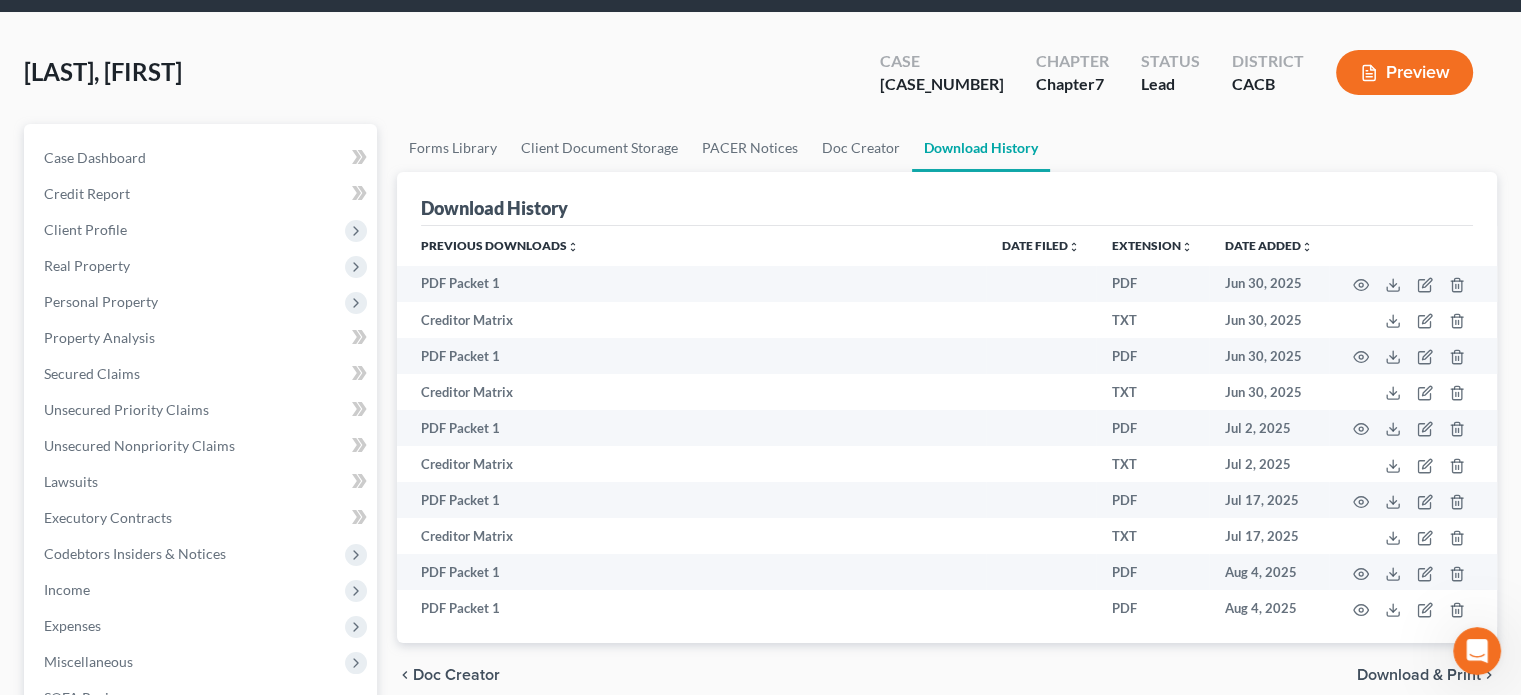 scroll, scrollTop: 0, scrollLeft: 0, axis: both 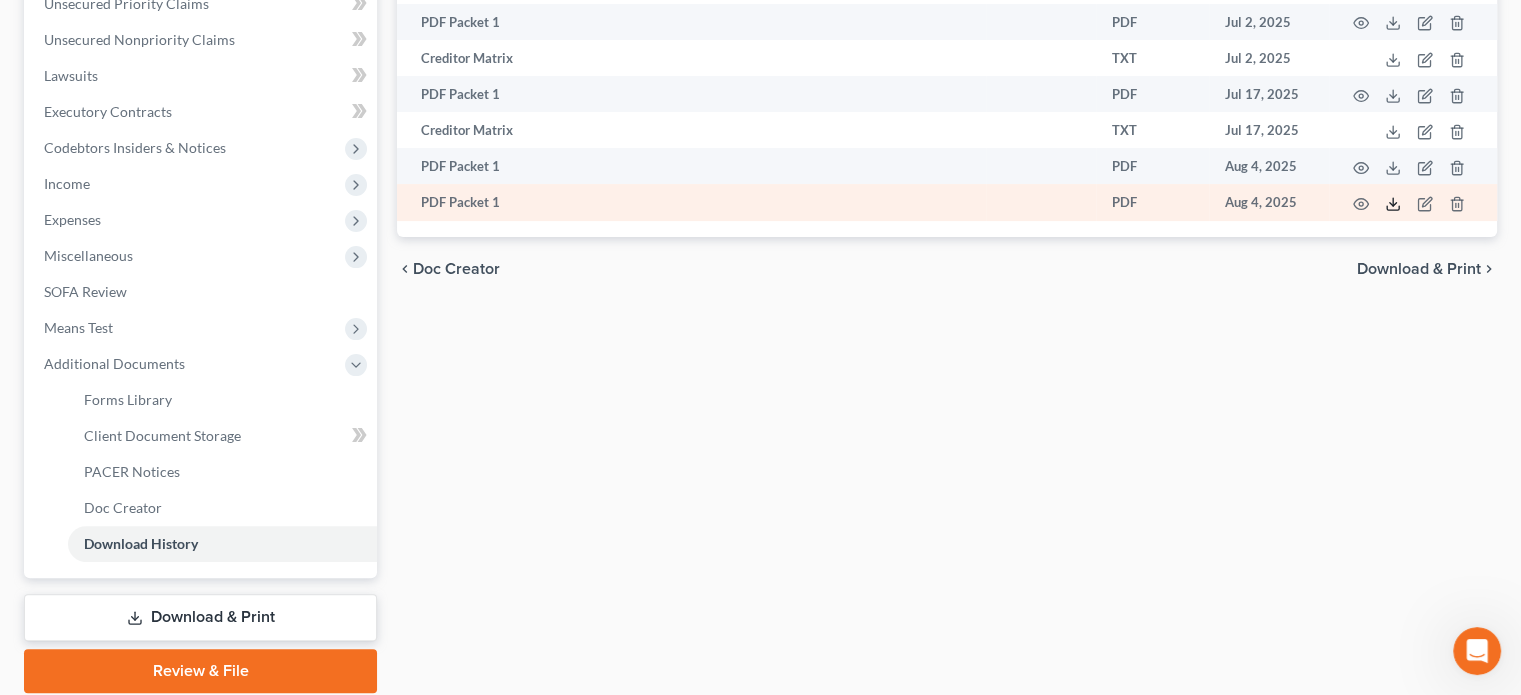 click 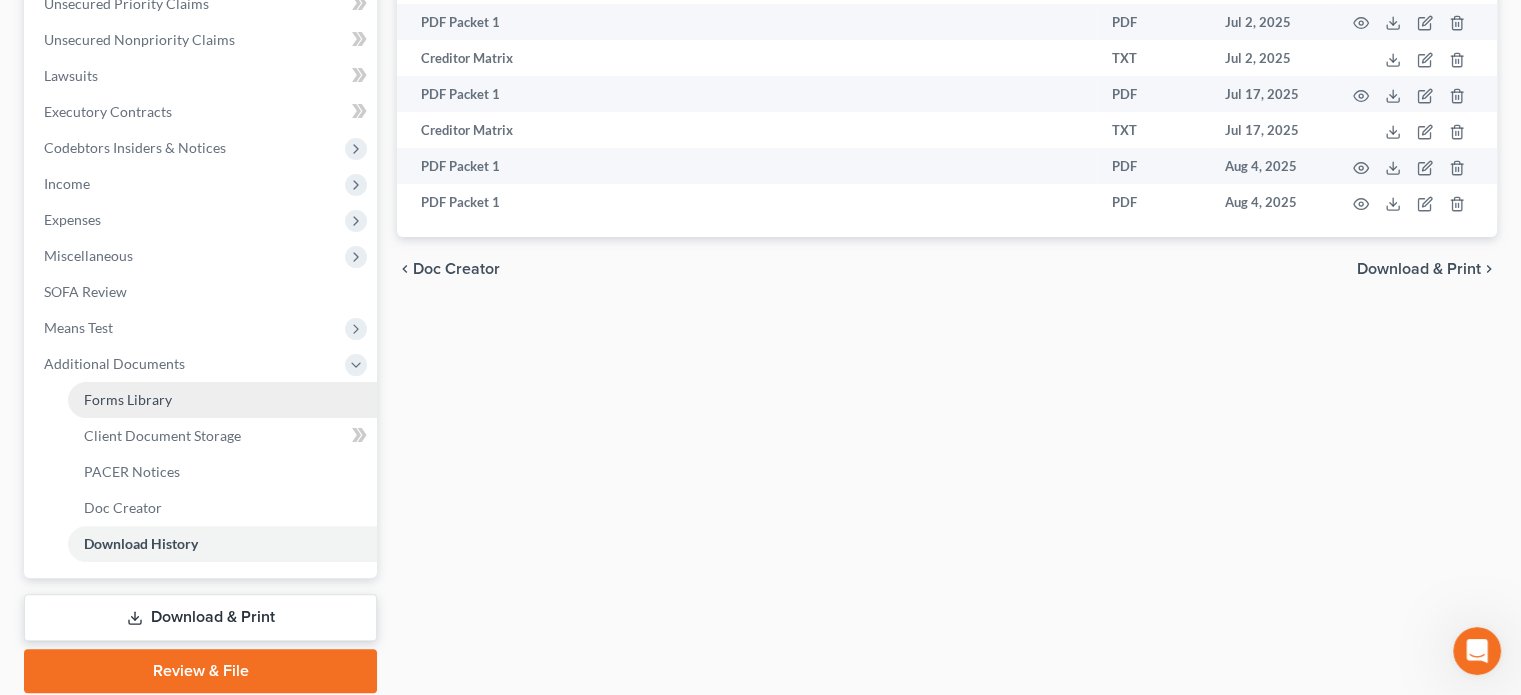 click on "Forms Library" at bounding box center (128, 399) 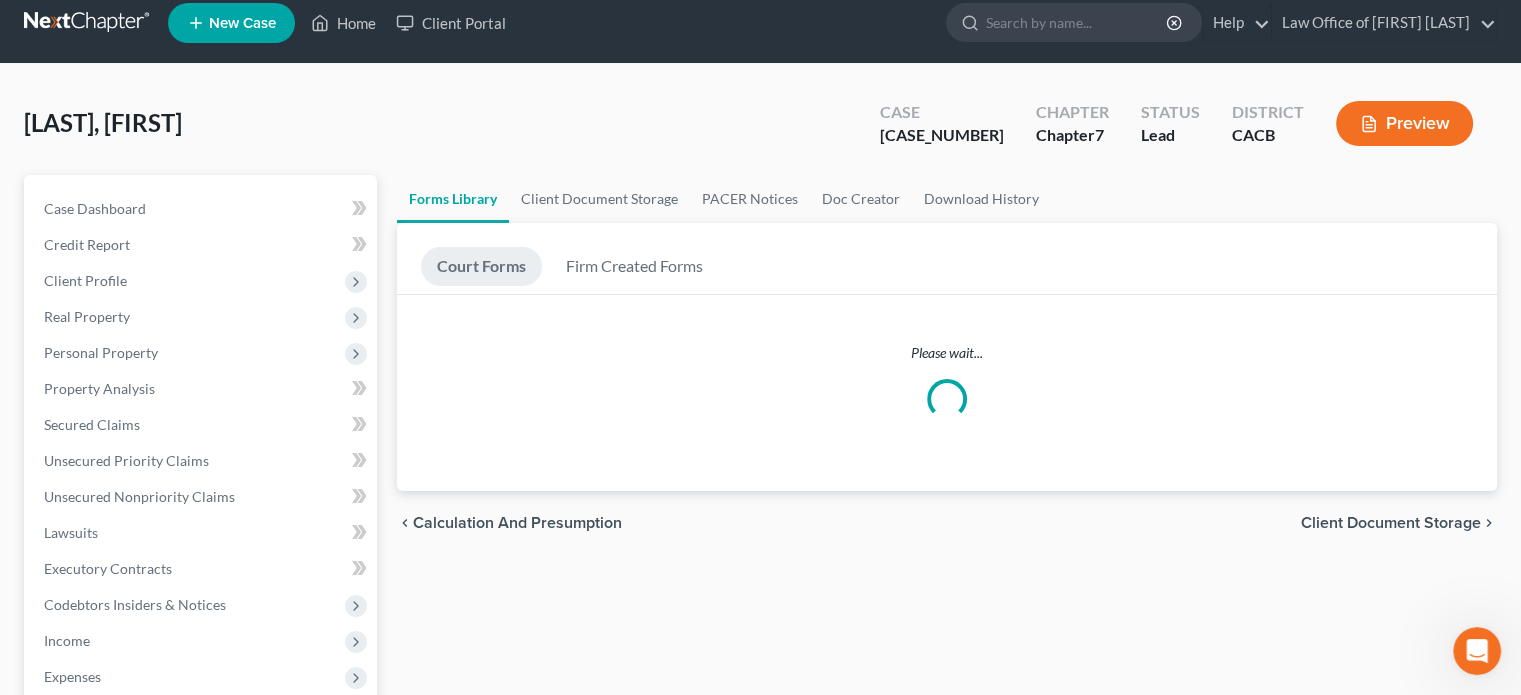 scroll, scrollTop: 0, scrollLeft: 0, axis: both 